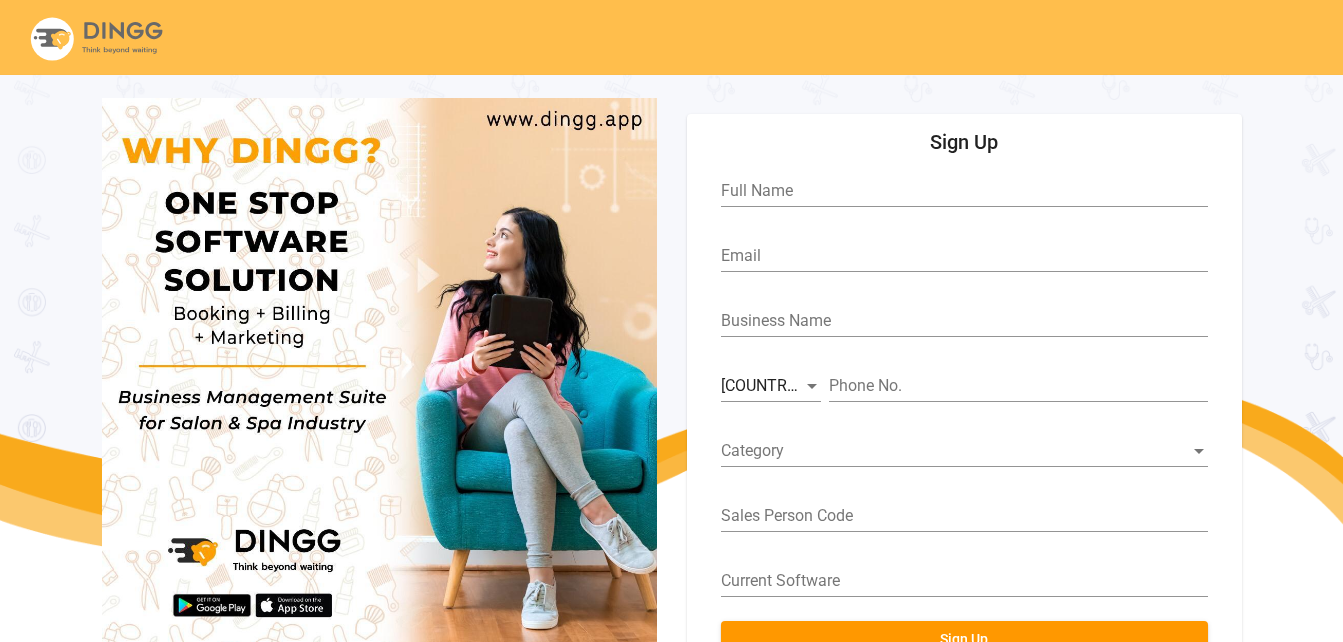 scroll, scrollTop: 74, scrollLeft: 0, axis: vertical 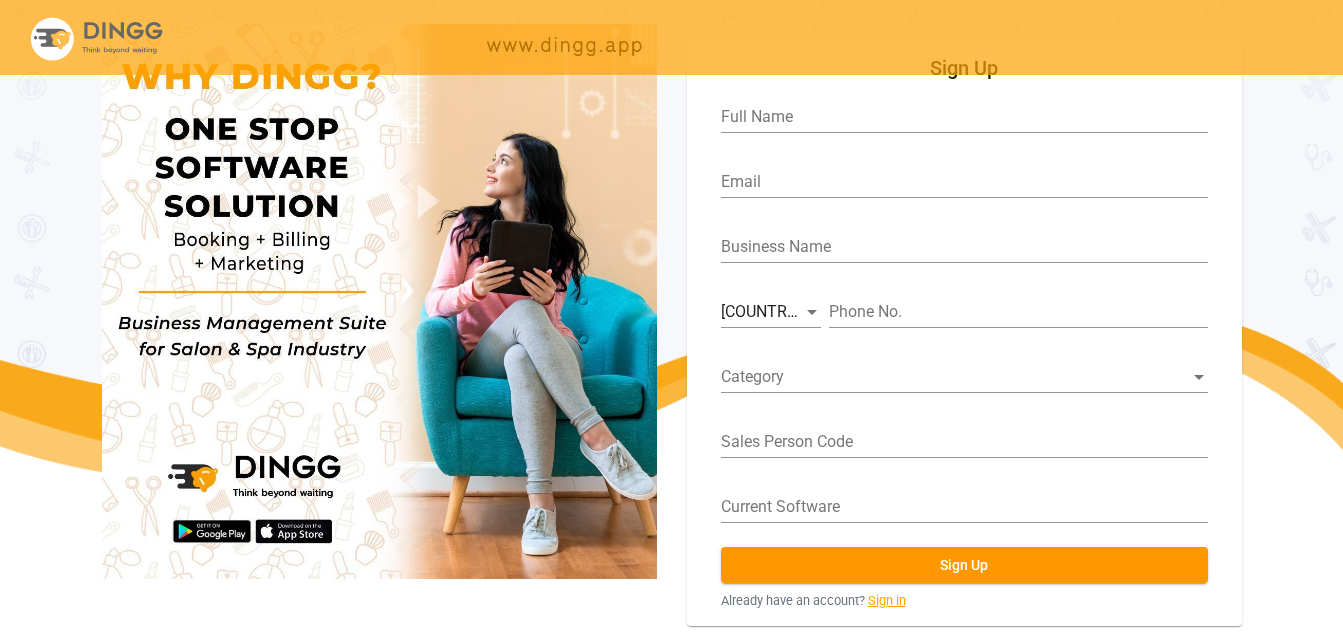 drag, startPoint x: 0, startPoint y: 0, endPoint x: 880, endPoint y: 601, distance: 1065.6459 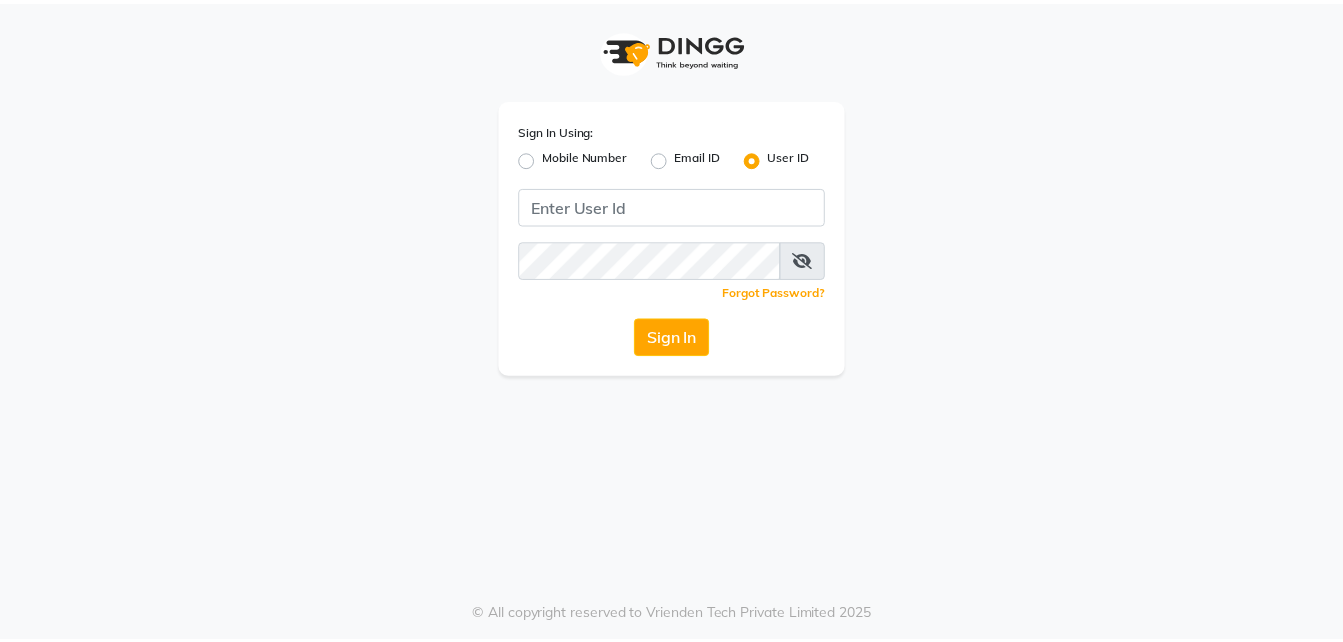 scroll, scrollTop: 0, scrollLeft: 0, axis: both 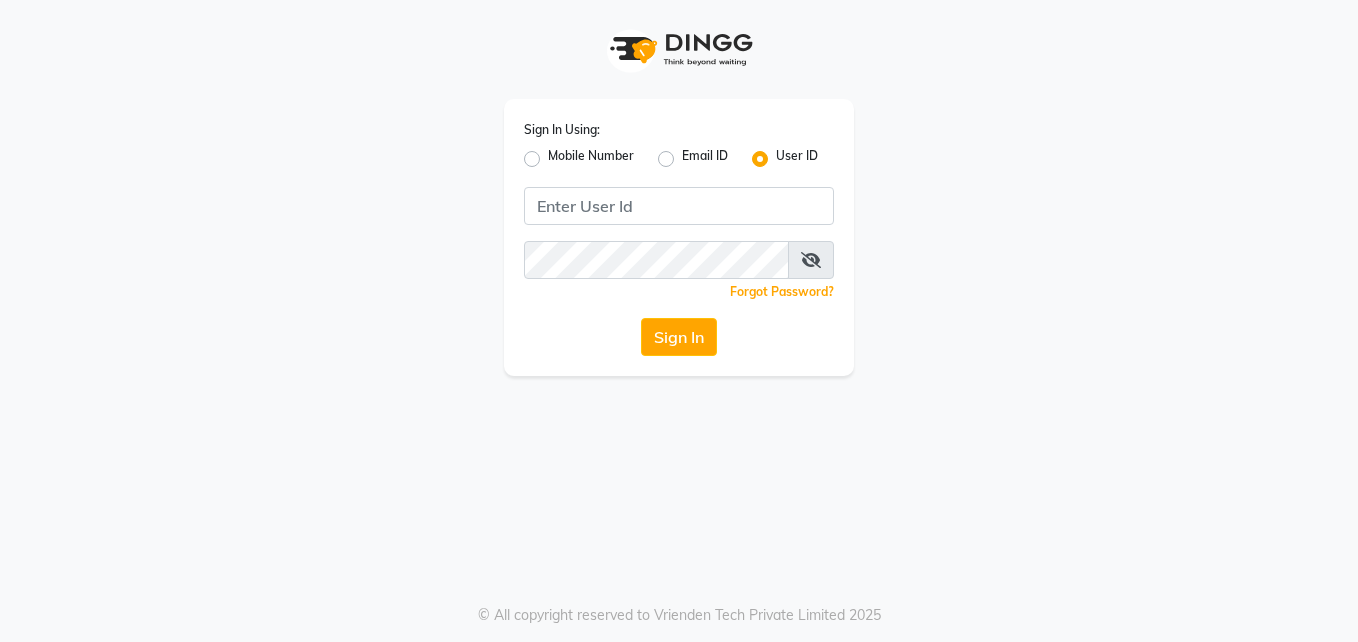 click on "Mobile Number" 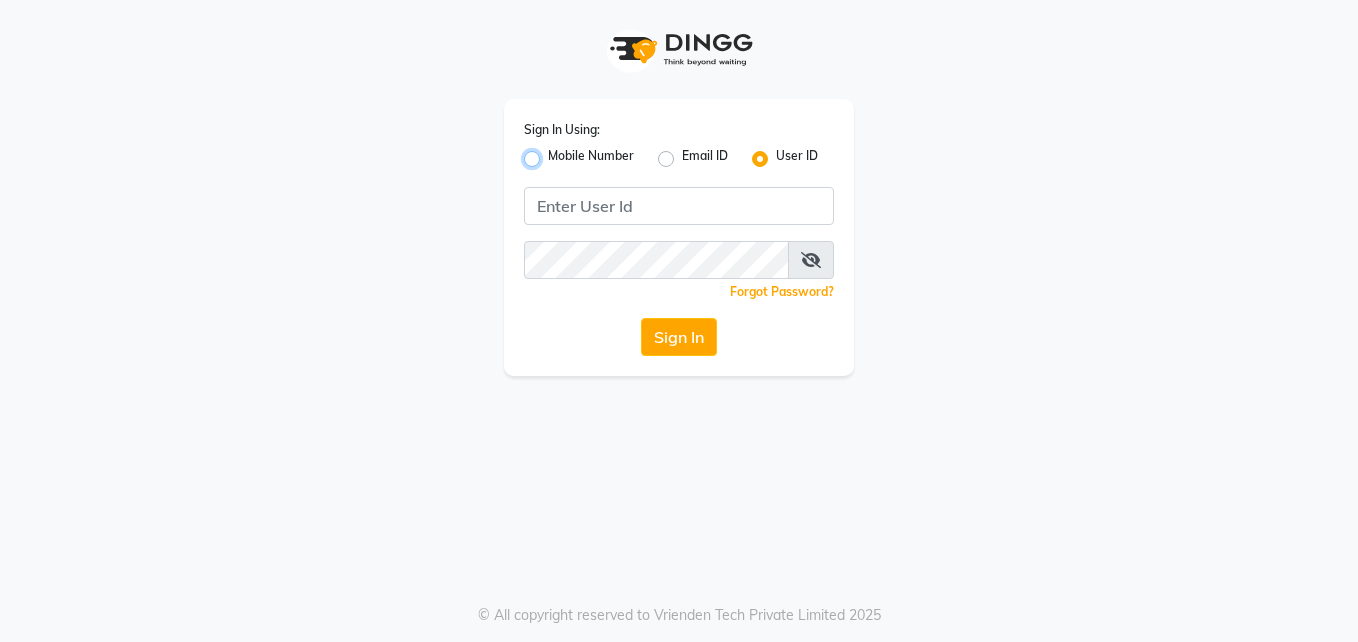 click on "Mobile Number" at bounding box center [554, 153] 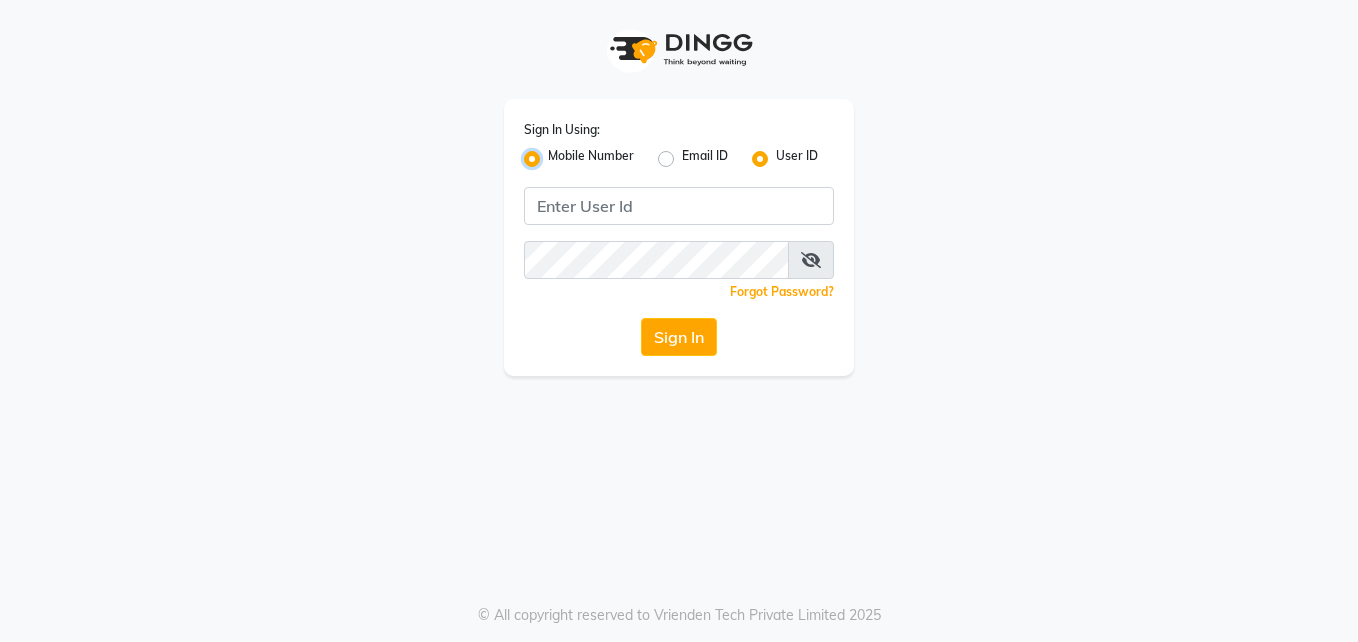 radio on "false" 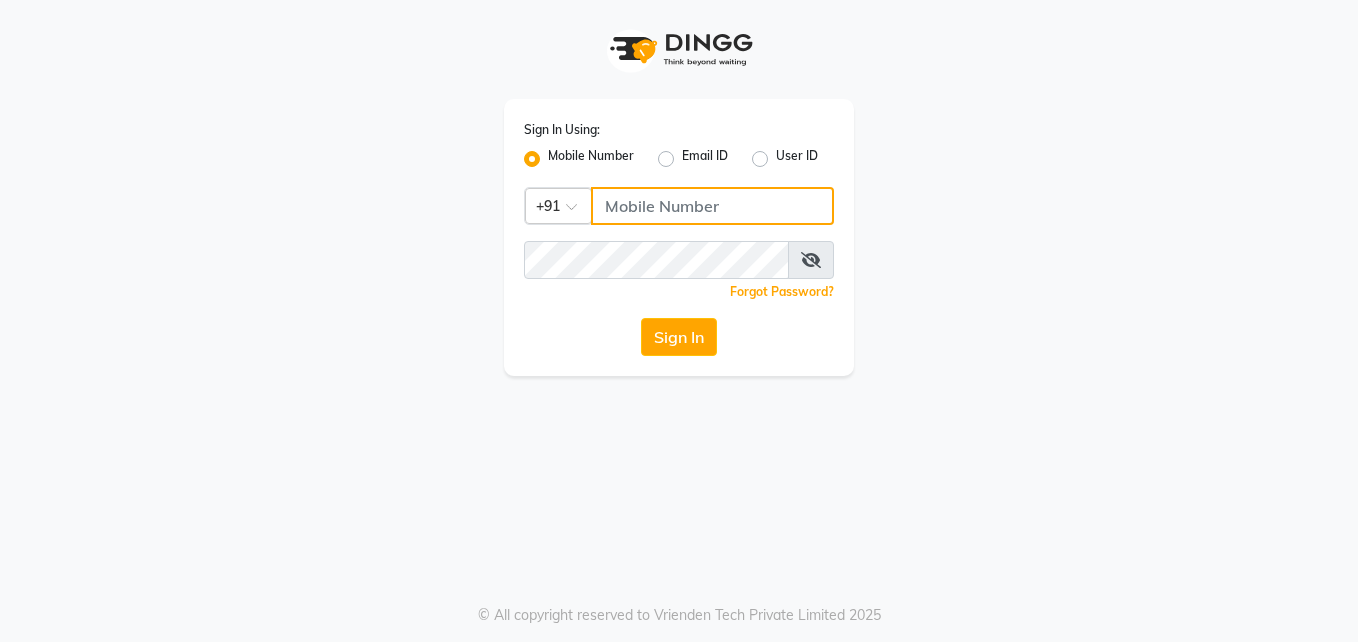 click 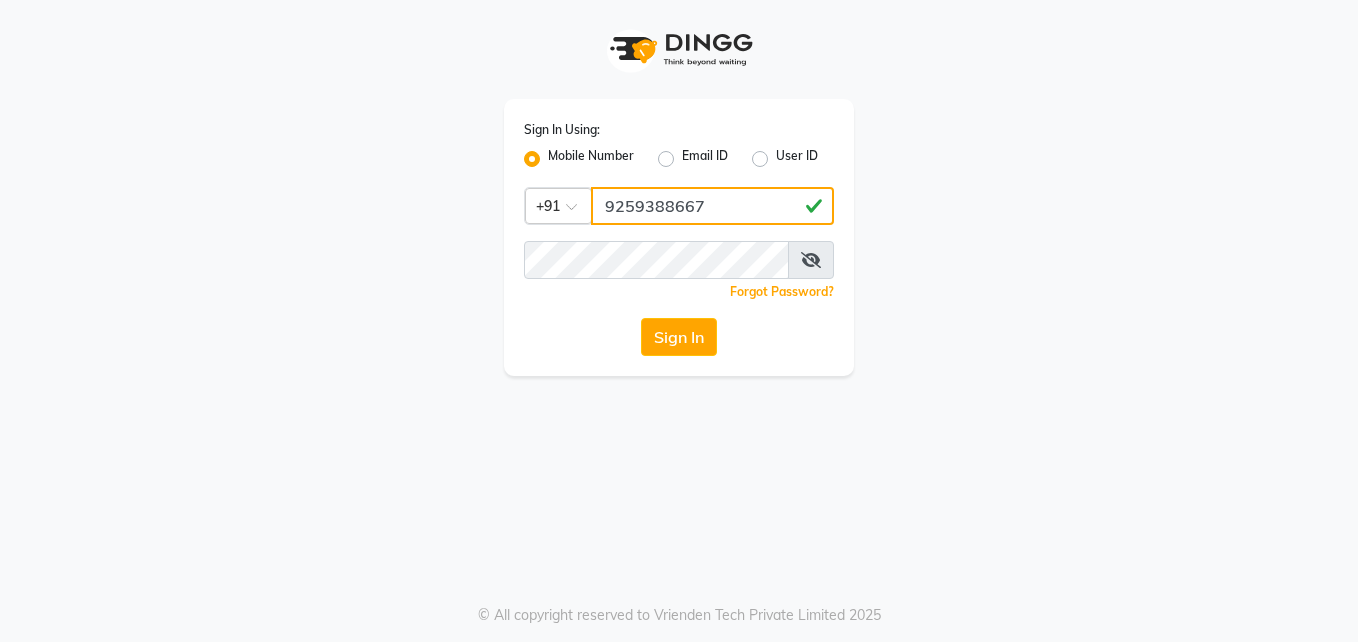 type on "9259388667" 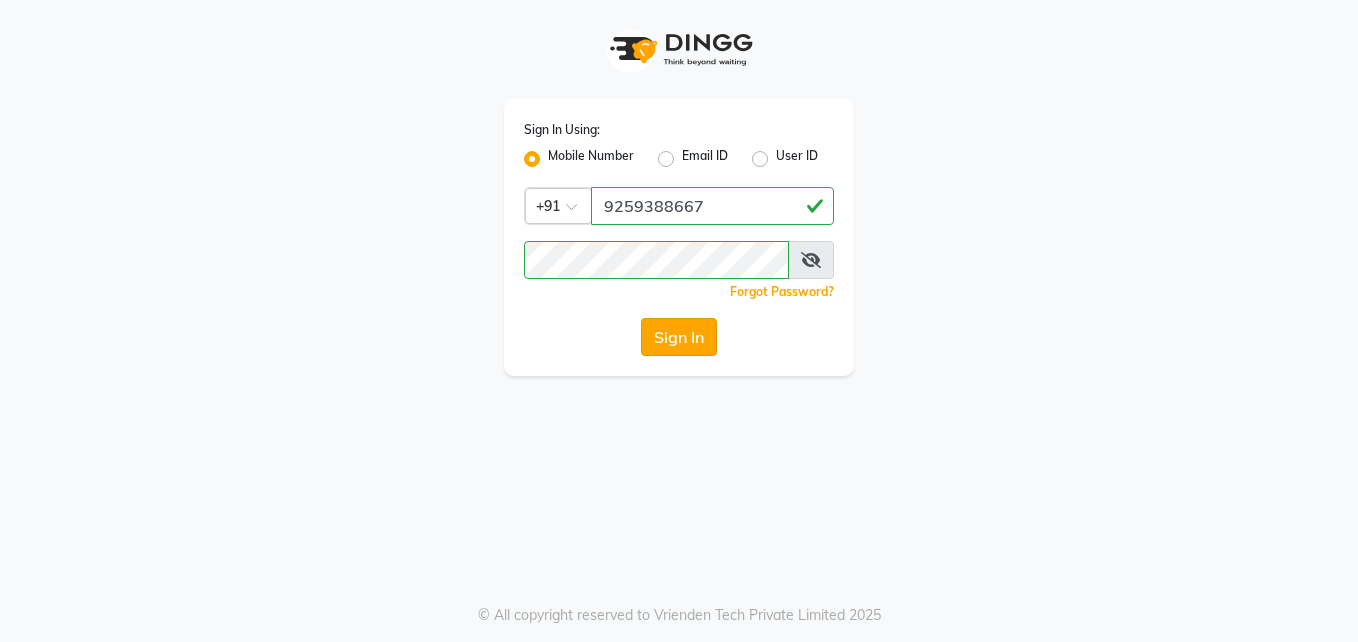 click on "Sign In" 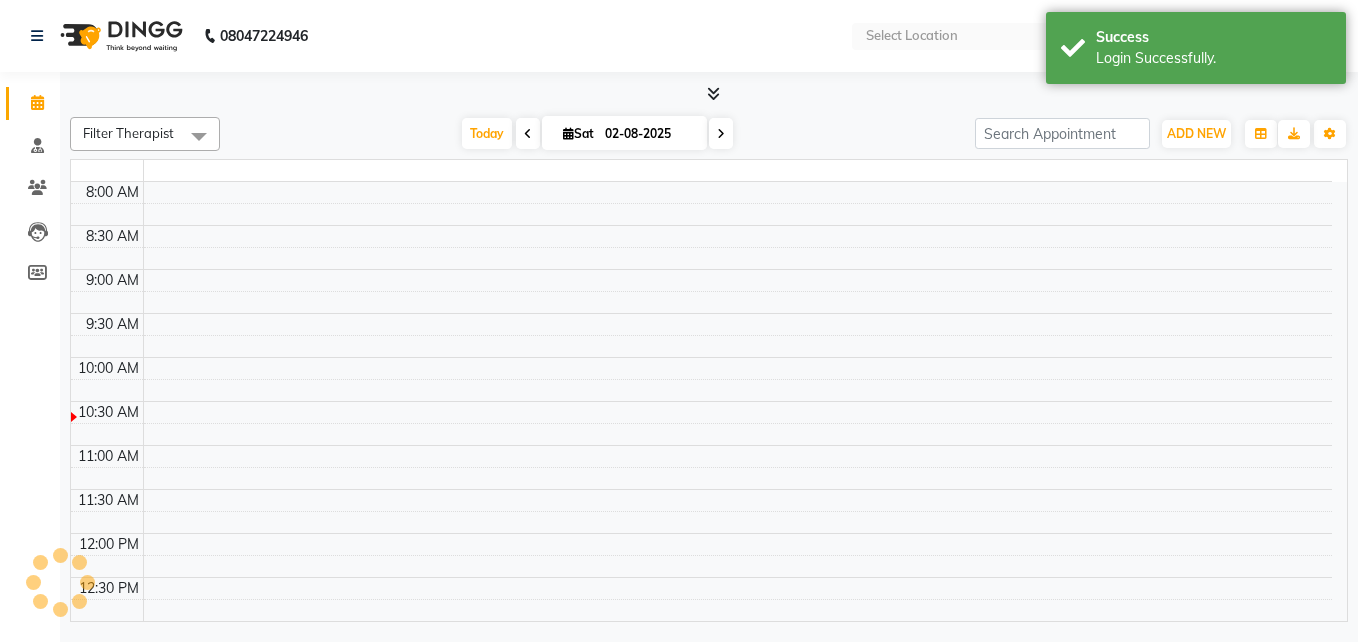 select on "en" 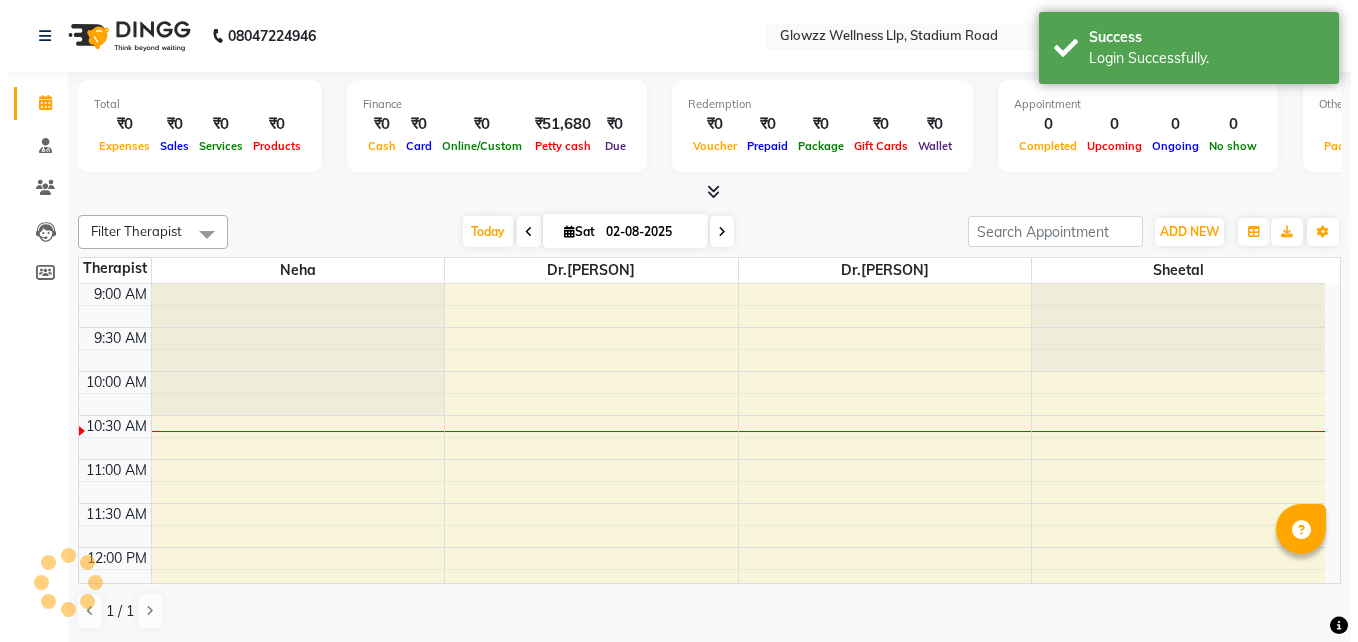 scroll, scrollTop: 0, scrollLeft: 0, axis: both 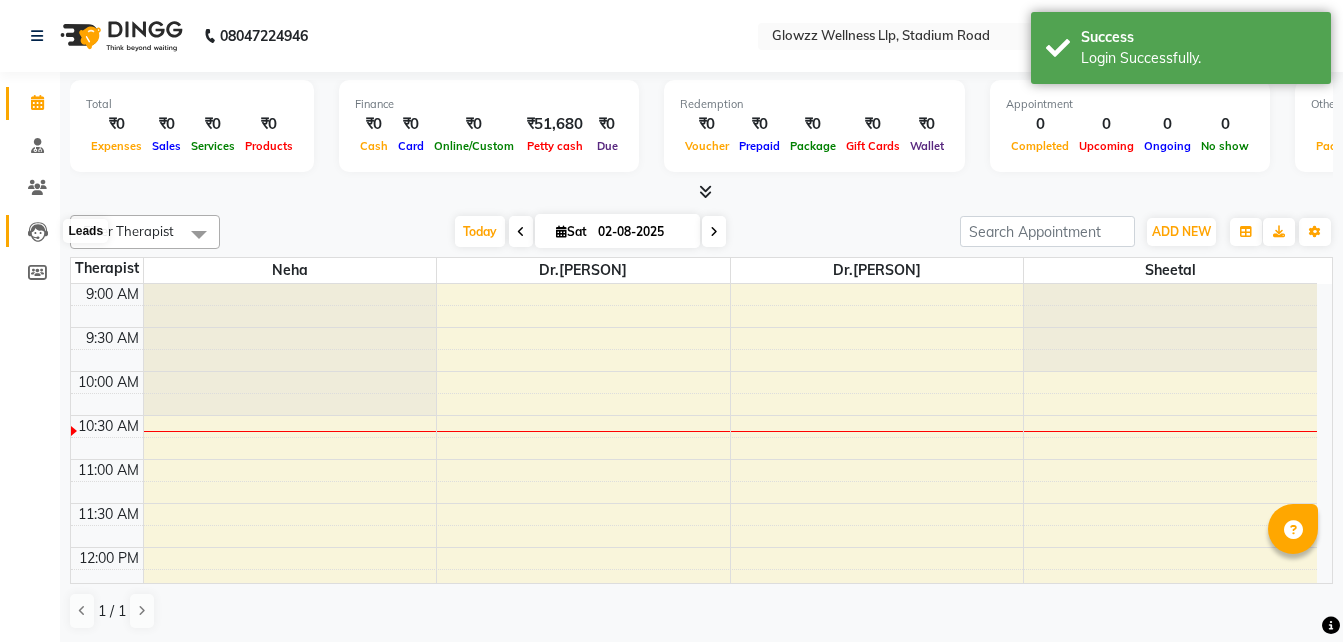 click 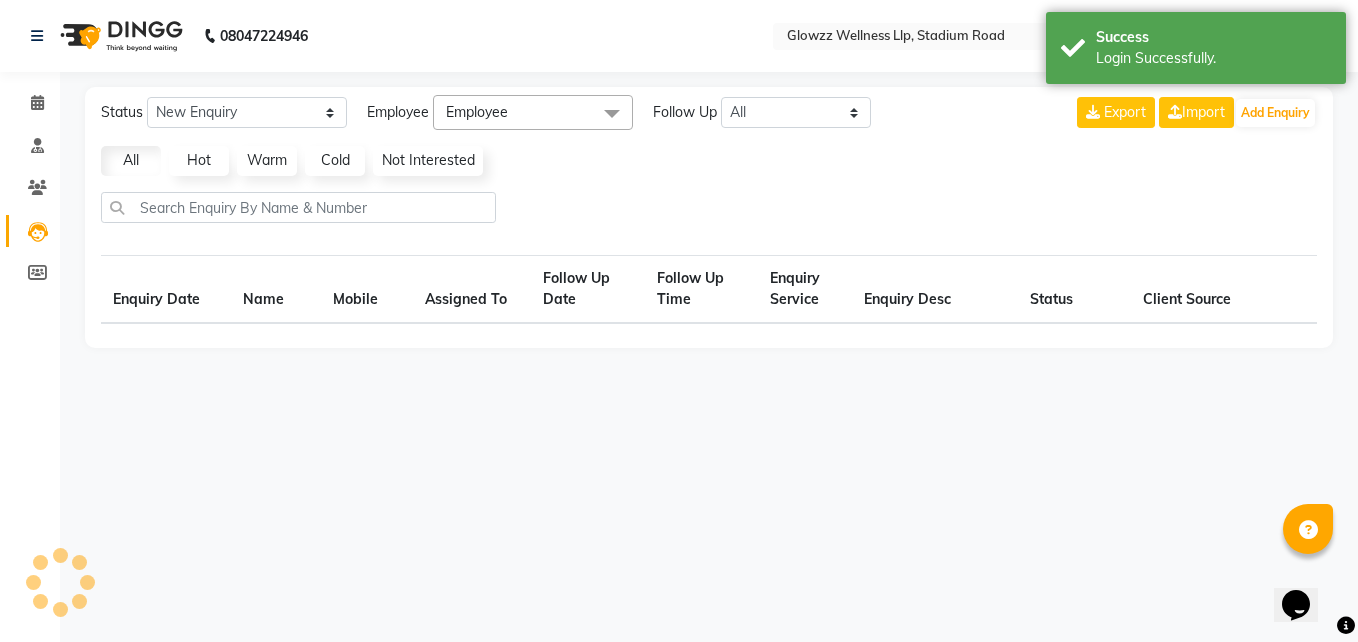 scroll, scrollTop: 0, scrollLeft: 0, axis: both 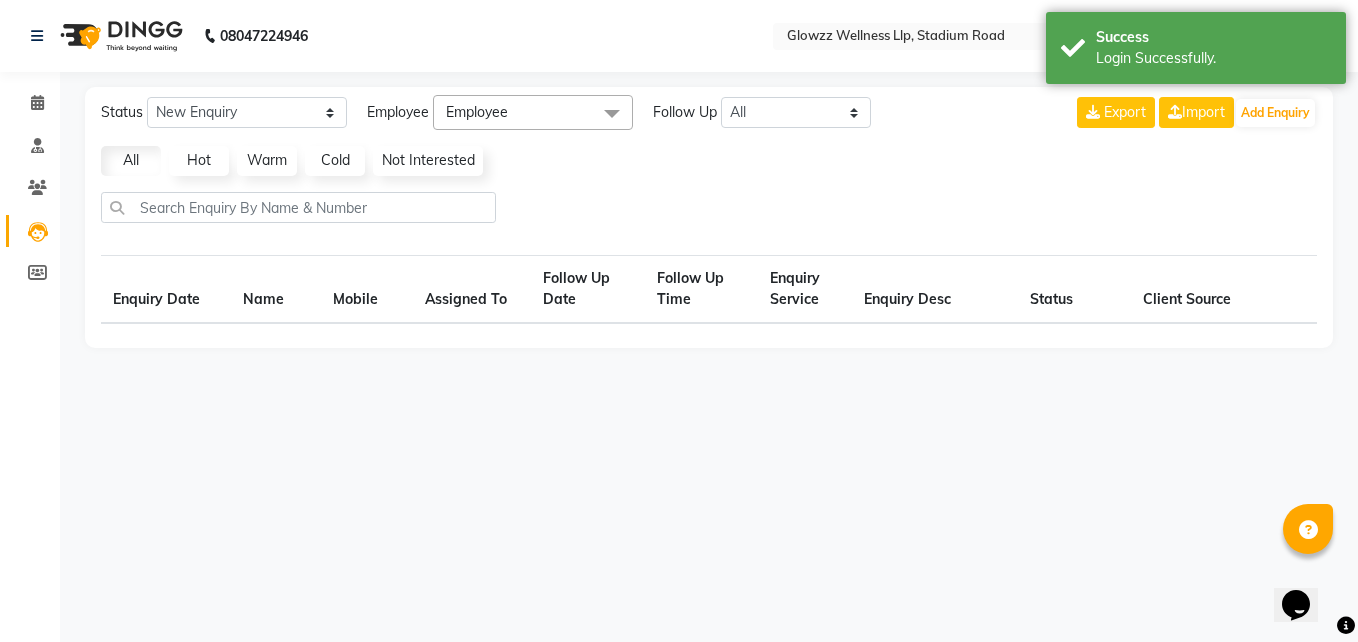 select on "10" 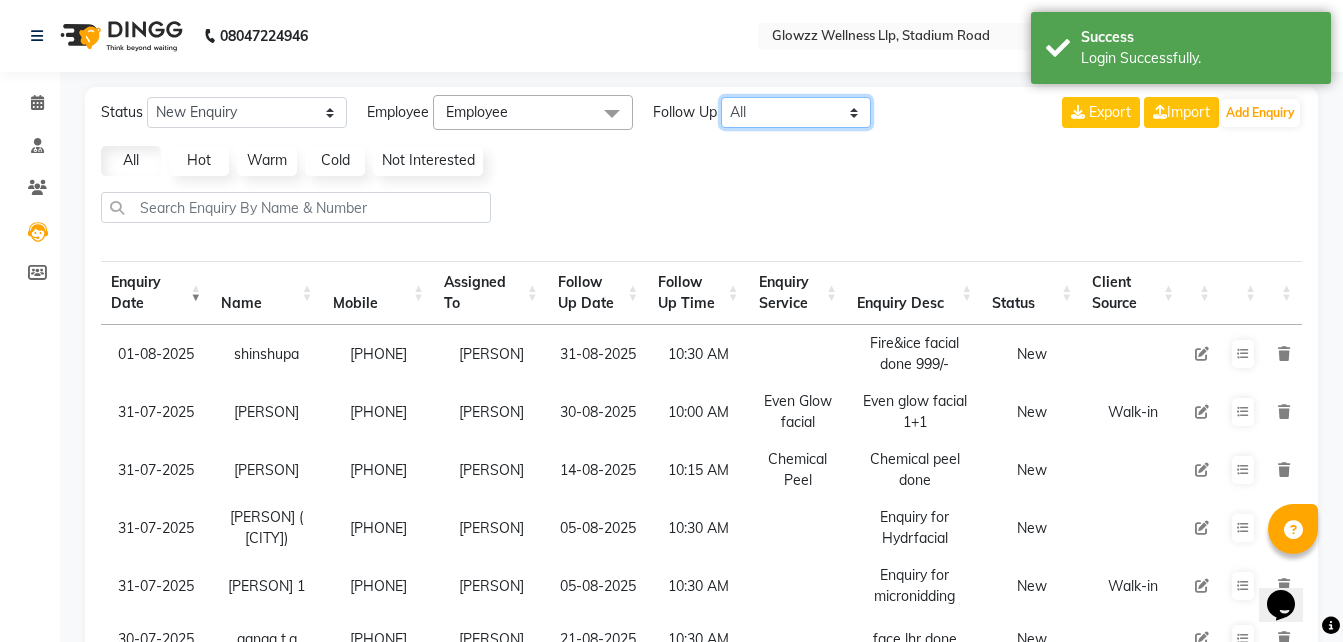 click on "All Today Tomorrow This Week This Month Custom" 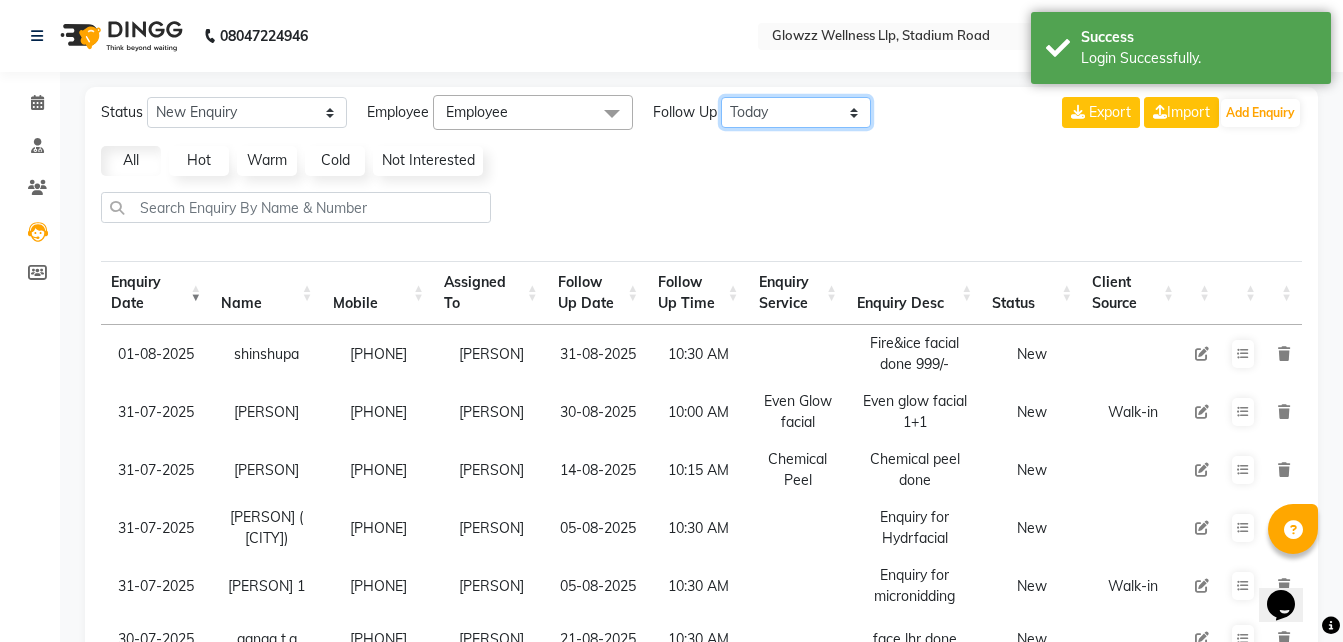 click on "All Today Tomorrow This Week This Month Custom" 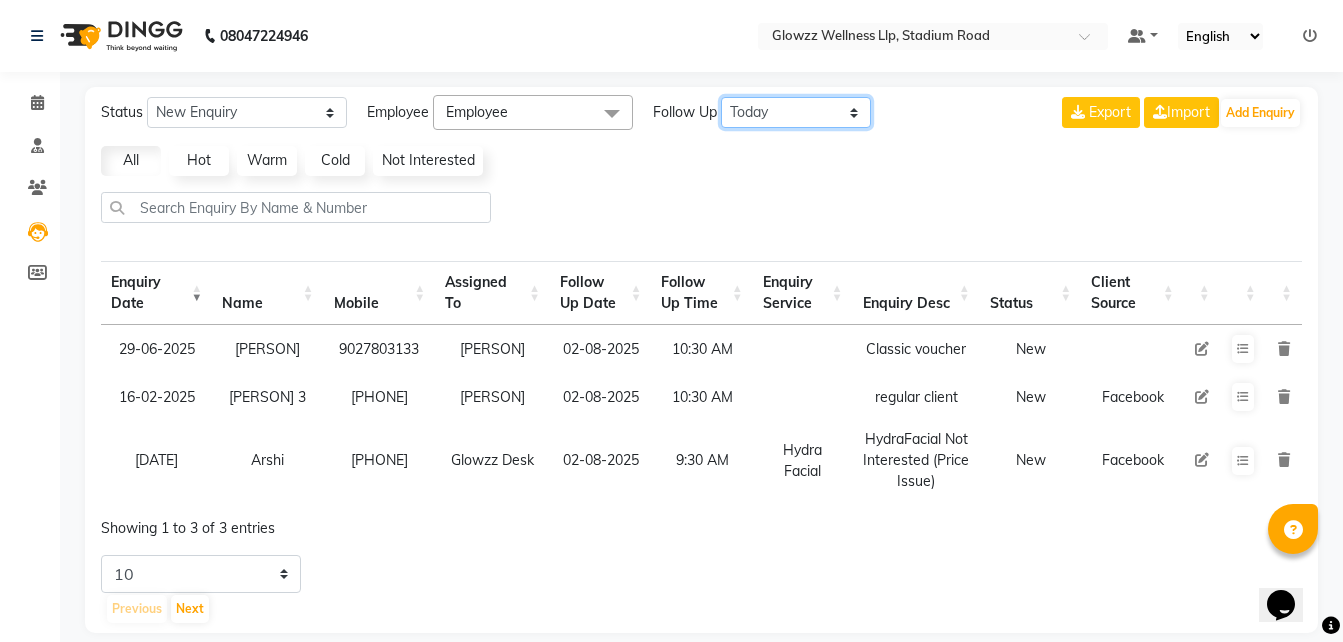 click on "All Today Tomorrow This Week This Month Custom" 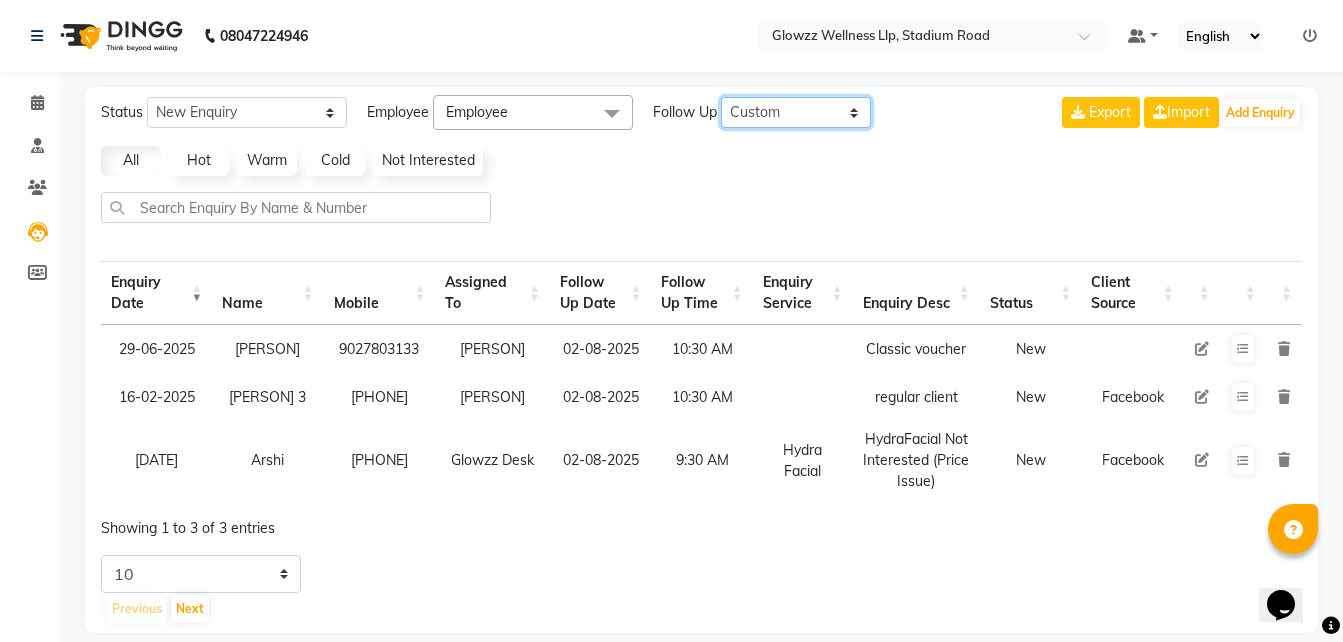 click on "All Today Tomorrow This Week This Month Custom" 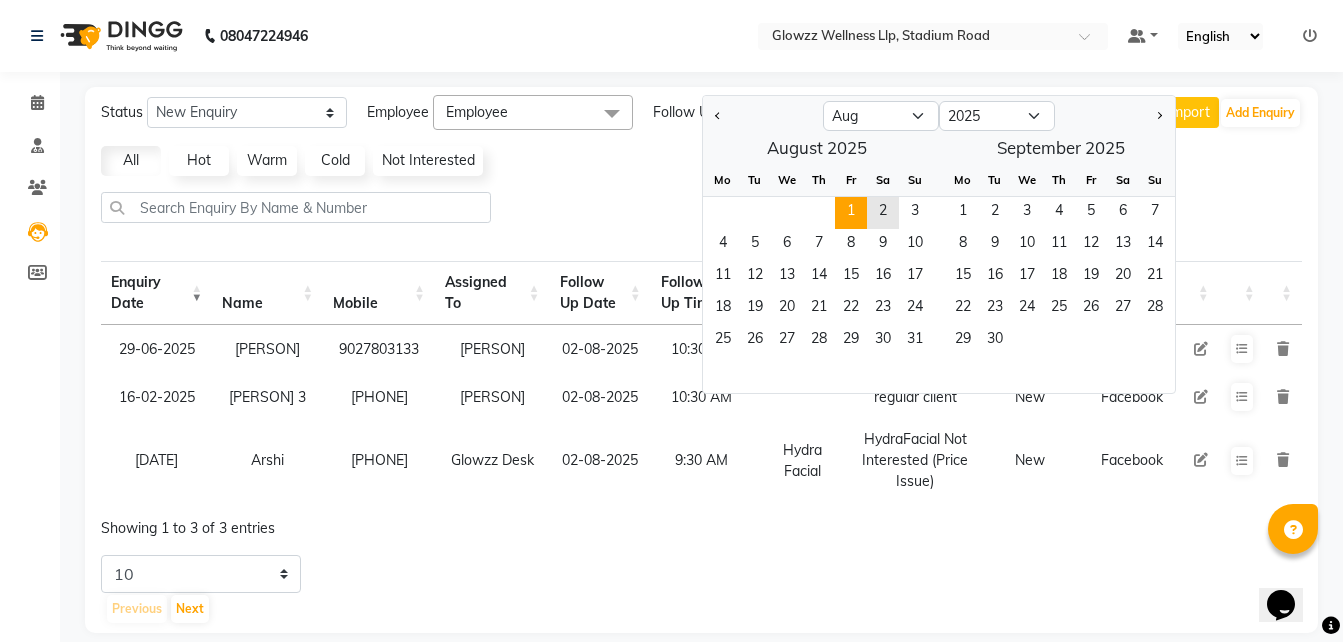 click on "1" 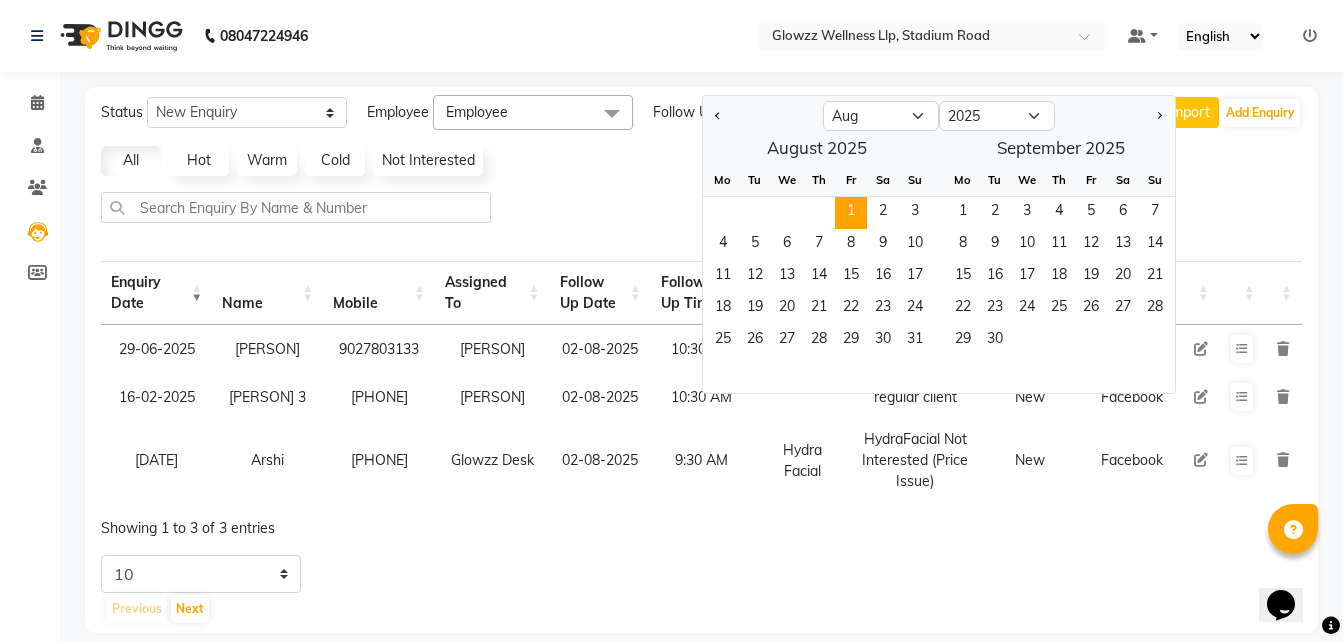 click on "1" 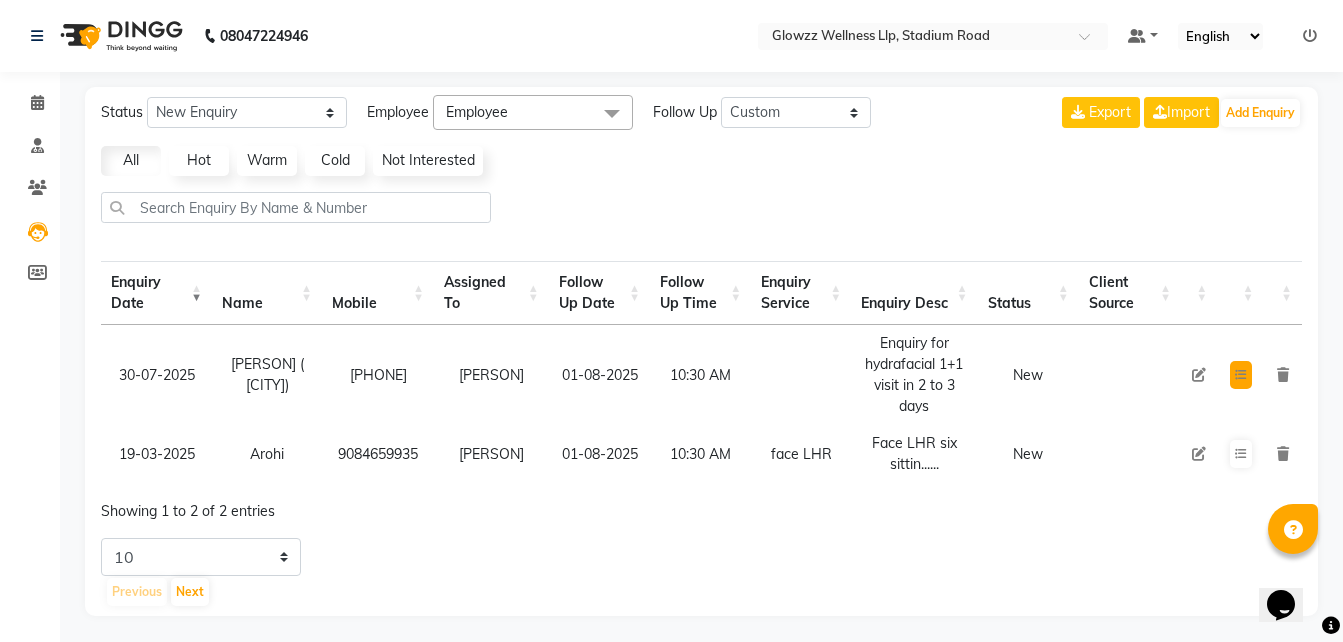 click at bounding box center [1241, 375] 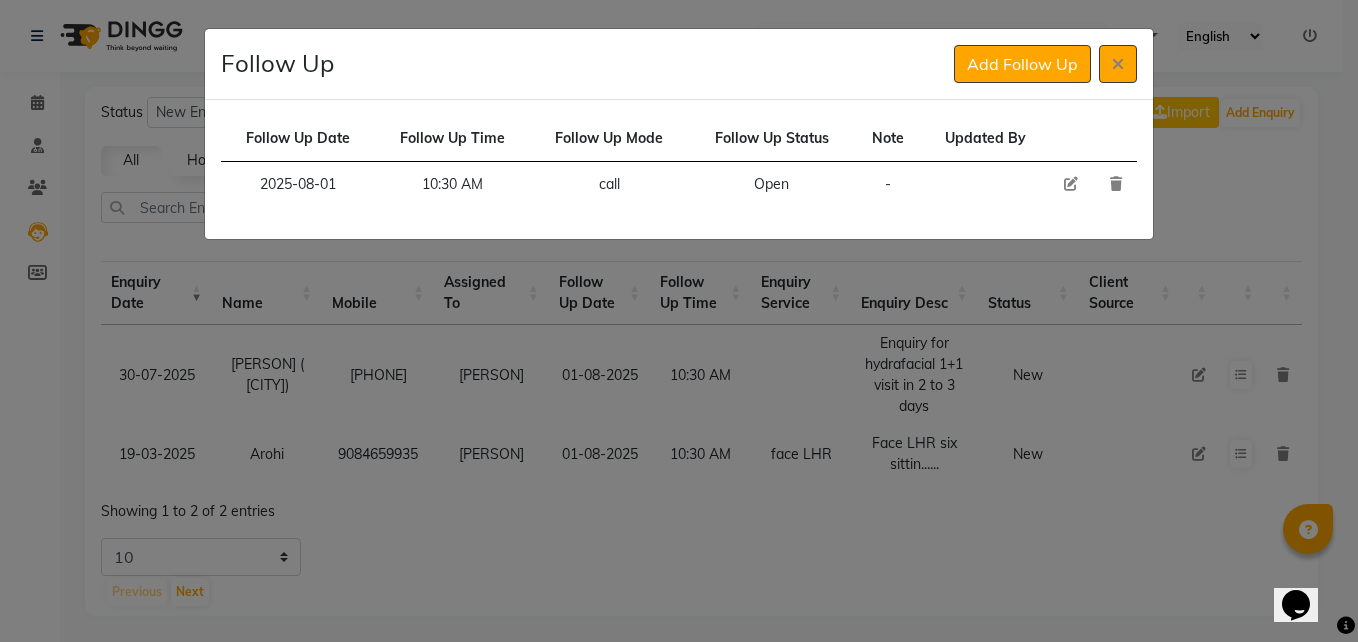 click 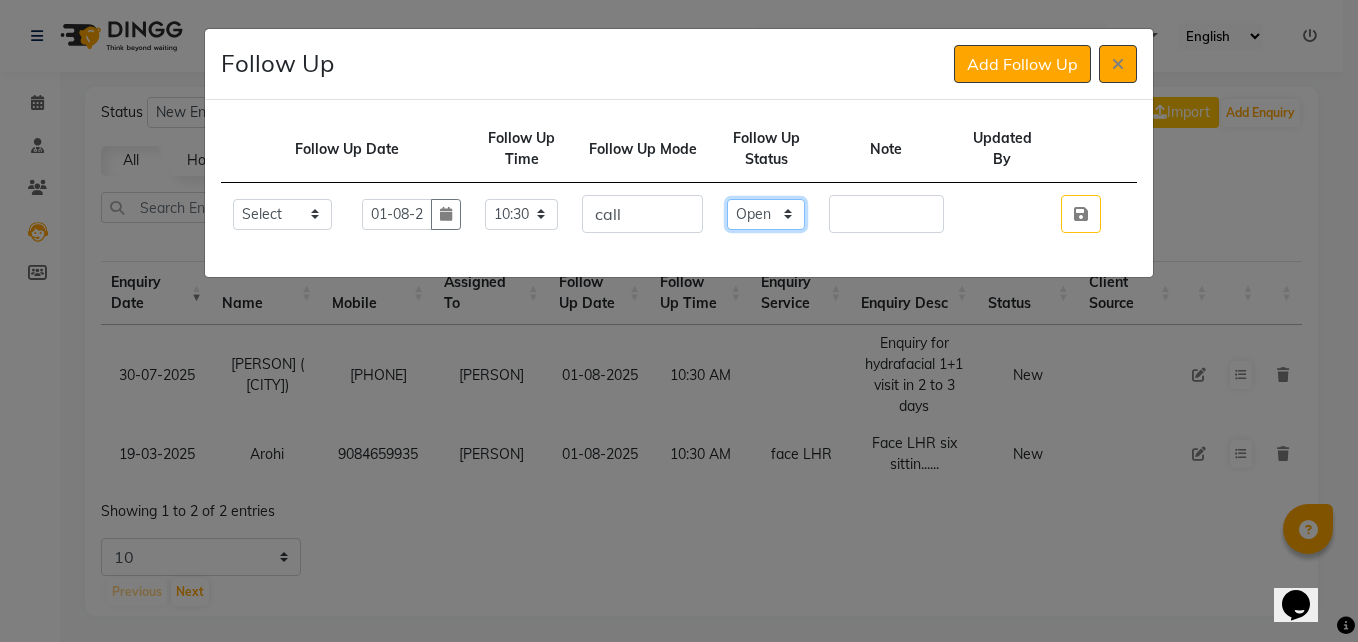 click on "Select Open Pending Done" 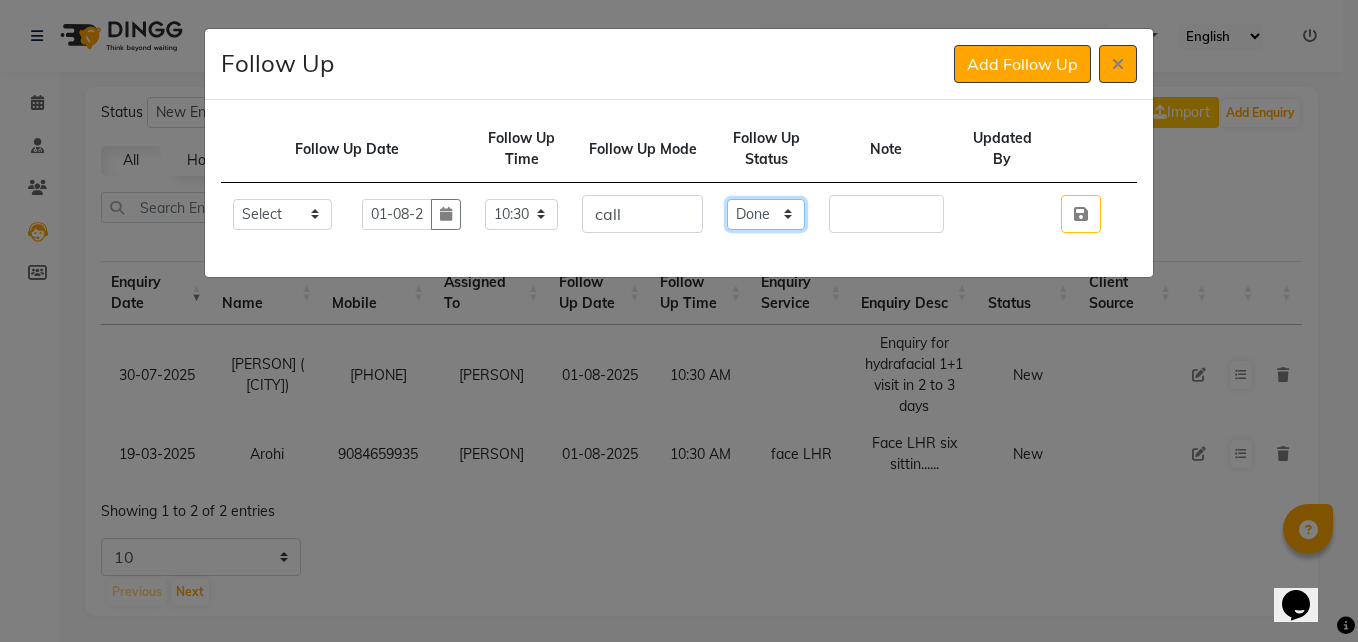 click on "Select Open Pending Done" 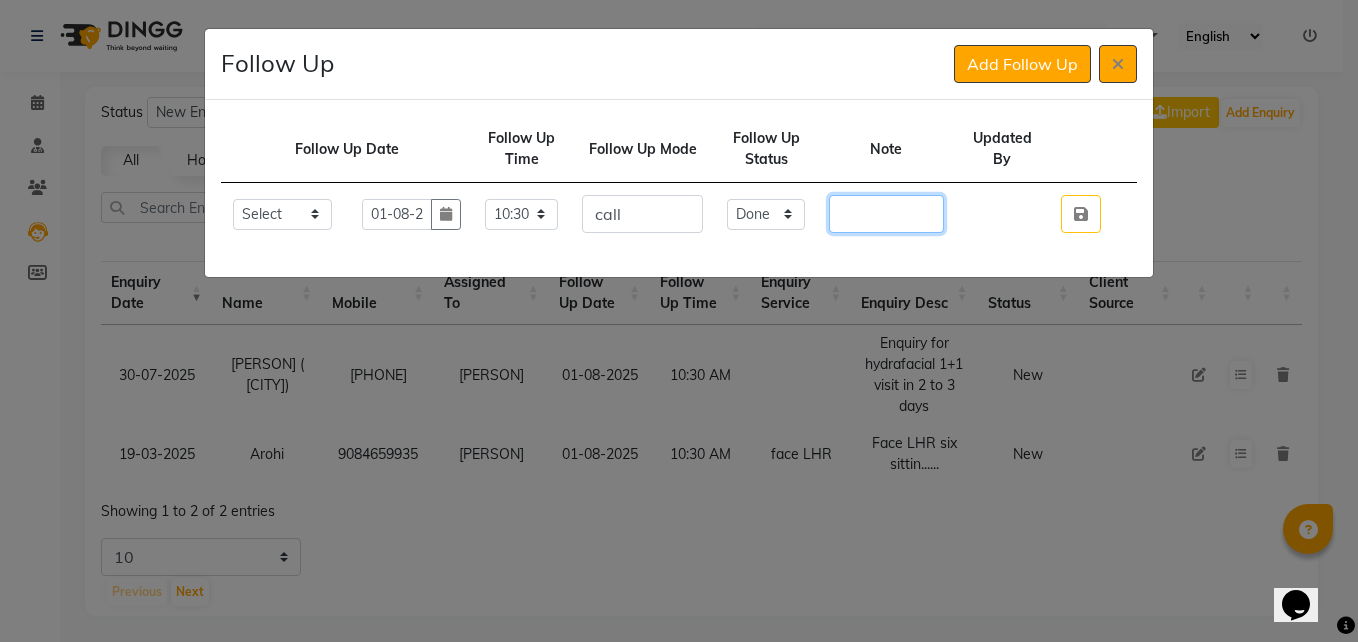 click 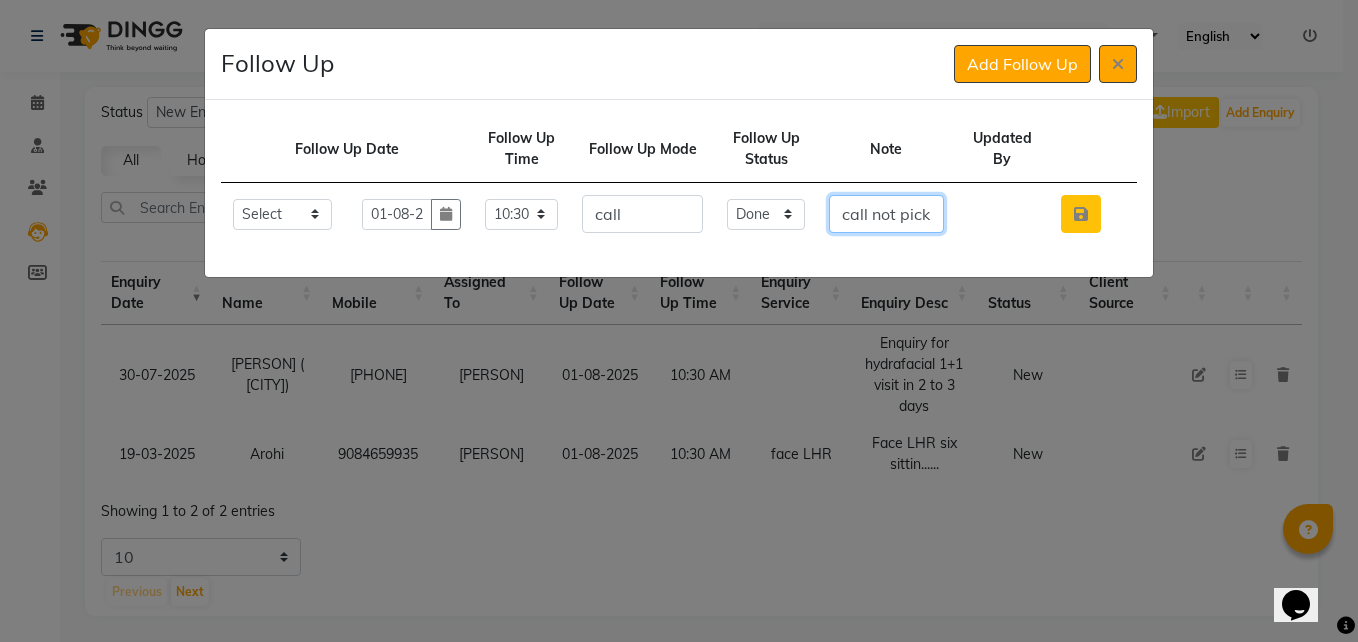 type on "call not pick" 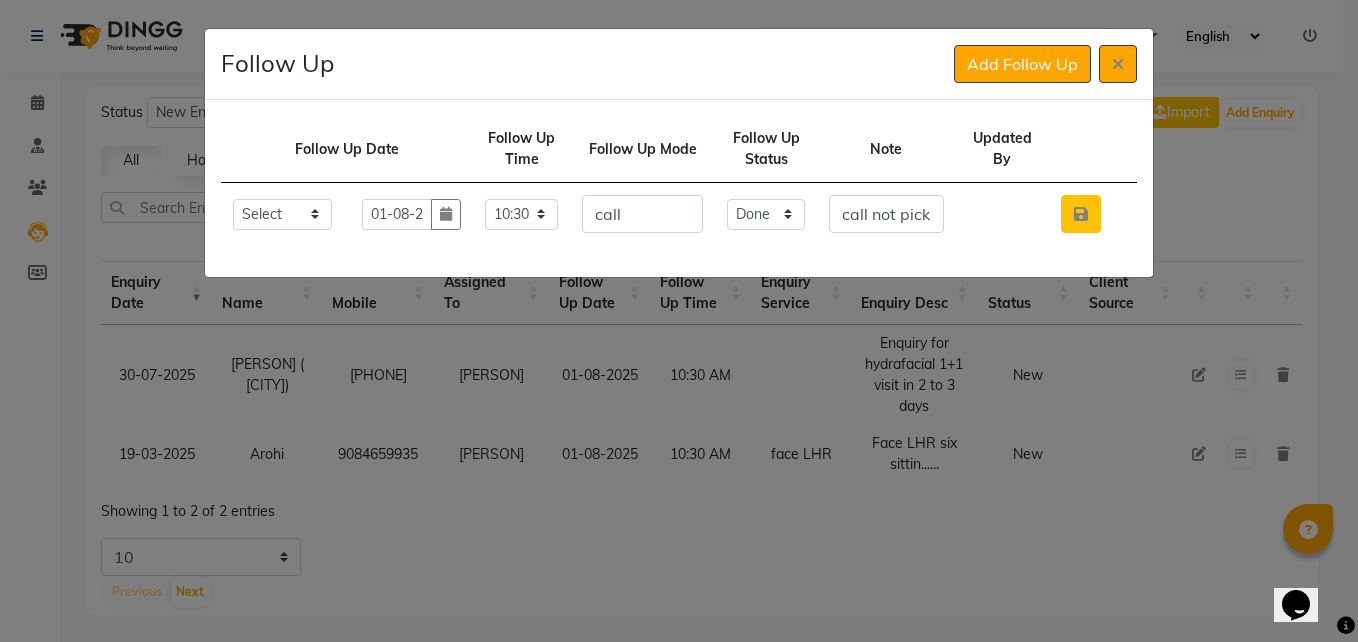 click 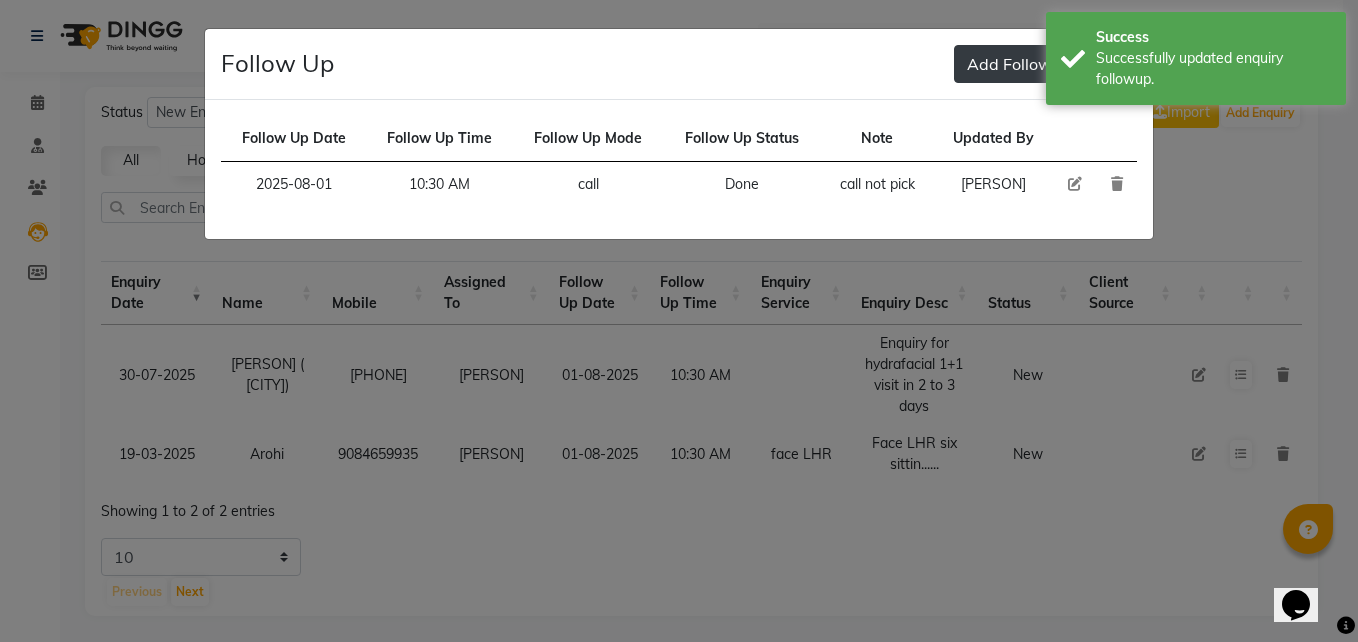 click on "Add Follow Up" 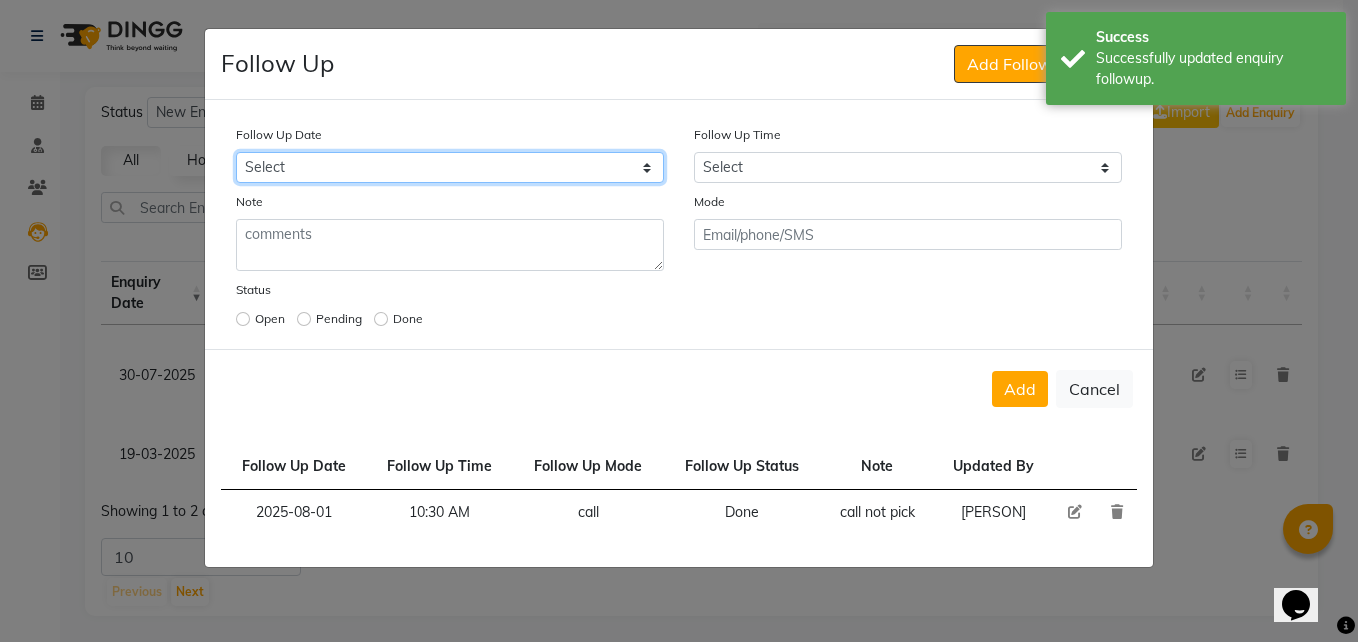 click on "Select Today Tomorrow In 2 days (Monday) In 3 days (Tuesday) In 4 days (Wednesday) In 5 days (Thursday) In 6 days (Friday) In 1 Week (2025-08-09) In 2 Week (2025-08-16) In 1 Month (2025-09-02) In 2 Month (2025-10-02) In 3 Month (2025-11-02)  Custom Date" at bounding box center [450, 167] 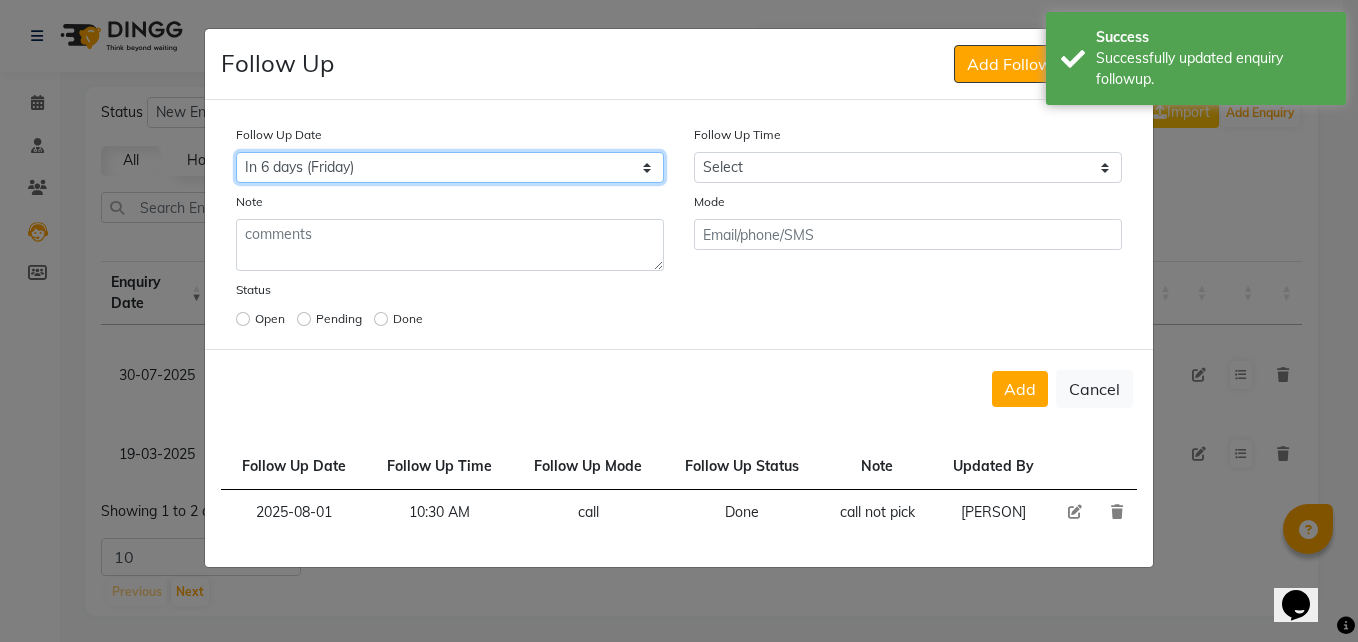 click on "Select Today Tomorrow In 2 days (Monday) In 3 days (Tuesday) In 4 days (Wednesday) In 5 days (Thursday) In 6 days (Friday) In 1 Week (2025-08-09) In 2 Week (2025-08-16) In 1 Month (2025-09-02) In 2 Month (2025-10-02) In 3 Month (2025-11-02)  Custom Date" at bounding box center (450, 167) 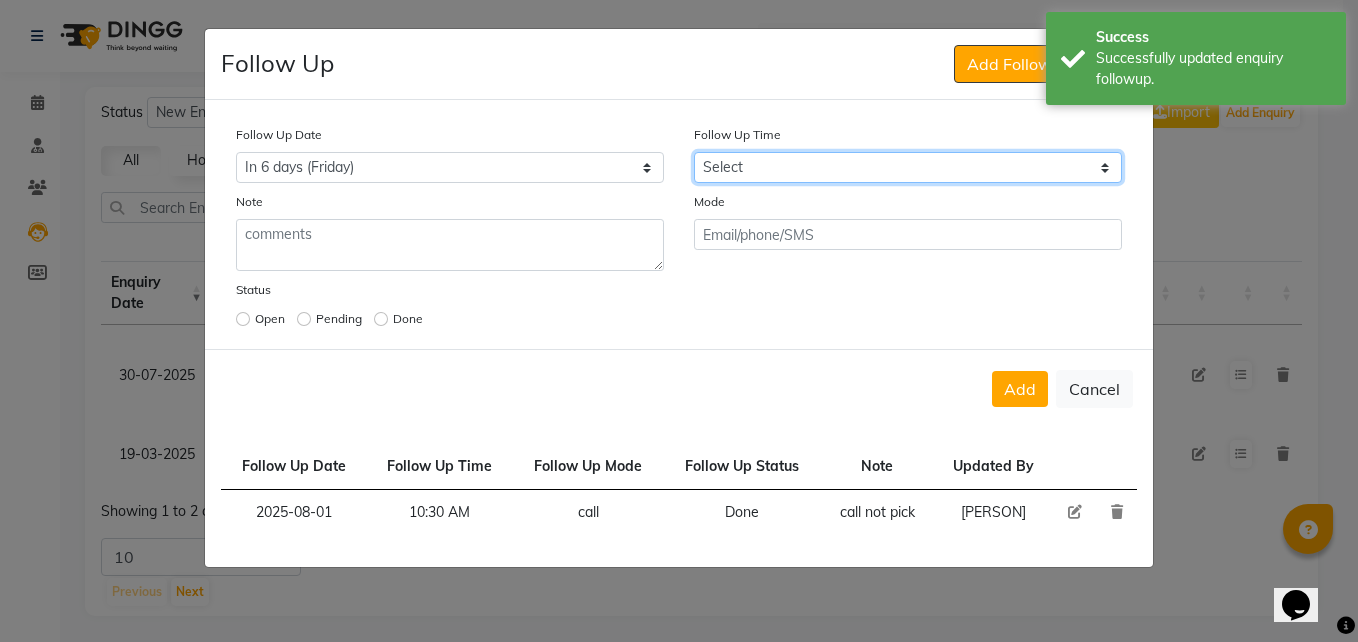 click on "Select 07:00 AM 07:15 AM 07:30 AM 07:45 AM 08:00 AM 08:15 AM 08:30 AM 08:45 AM 09:00 AM 09:15 AM 09:30 AM 09:45 AM 10:00 AM 10:15 AM 10:30 AM 10:45 AM 11:00 AM 11:15 AM 11:30 AM 11:45 AM 12:00 PM 12:15 PM 12:30 PM 12:45 PM 01:00 PM 01:15 PM 01:30 PM 01:45 PM 02:00 PM 02:15 PM 02:30 PM 02:45 PM 03:00 PM 03:15 PM 03:30 PM 03:45 PM 04:00 PM 04:15 PM 04:30 PM 04:45 PM 05:00 PM 05:15 PM 05:30 PM 05:45 PM 06:00 PM 06:15 PM 06:30 PM 06:45 PM 07:00 PM 07:15 PM 07:30 PM 07:45 PM 08:00 PM 08:15 PM 08:30 PM 08:45 PM 09:00 PM 09:15 PM 09:30 PM 09:45 PM 10:00 PM" at bounding box center [908, 167] 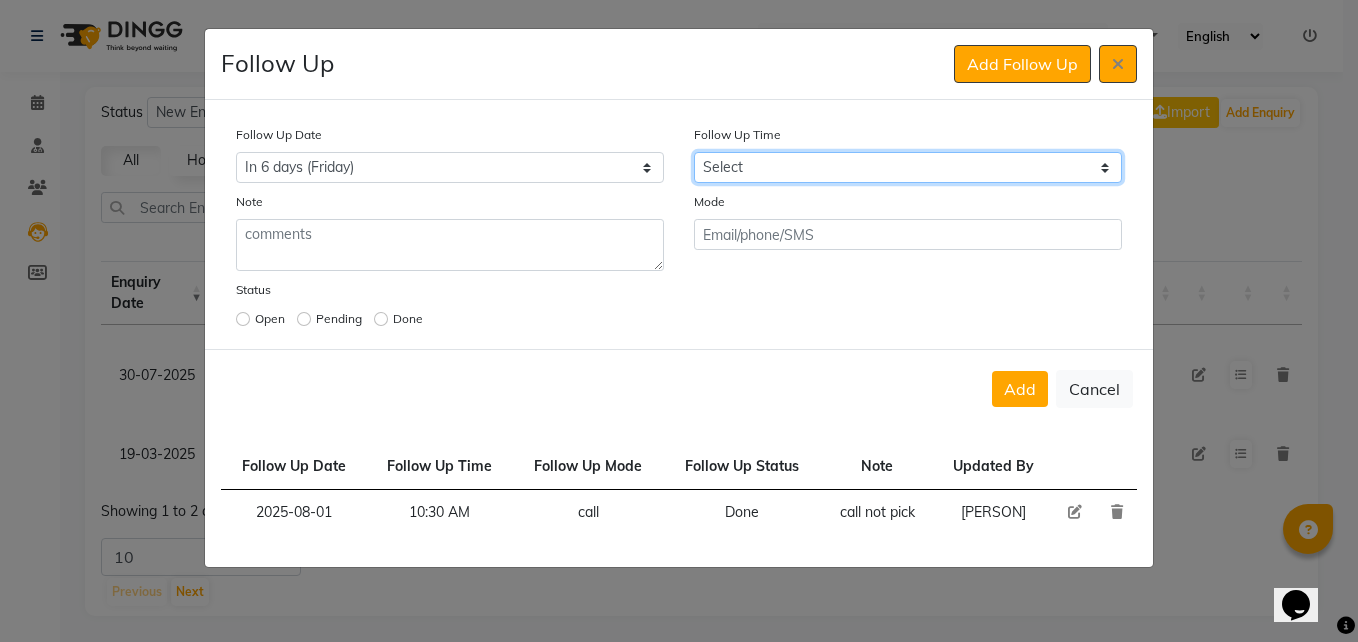 select on "630" 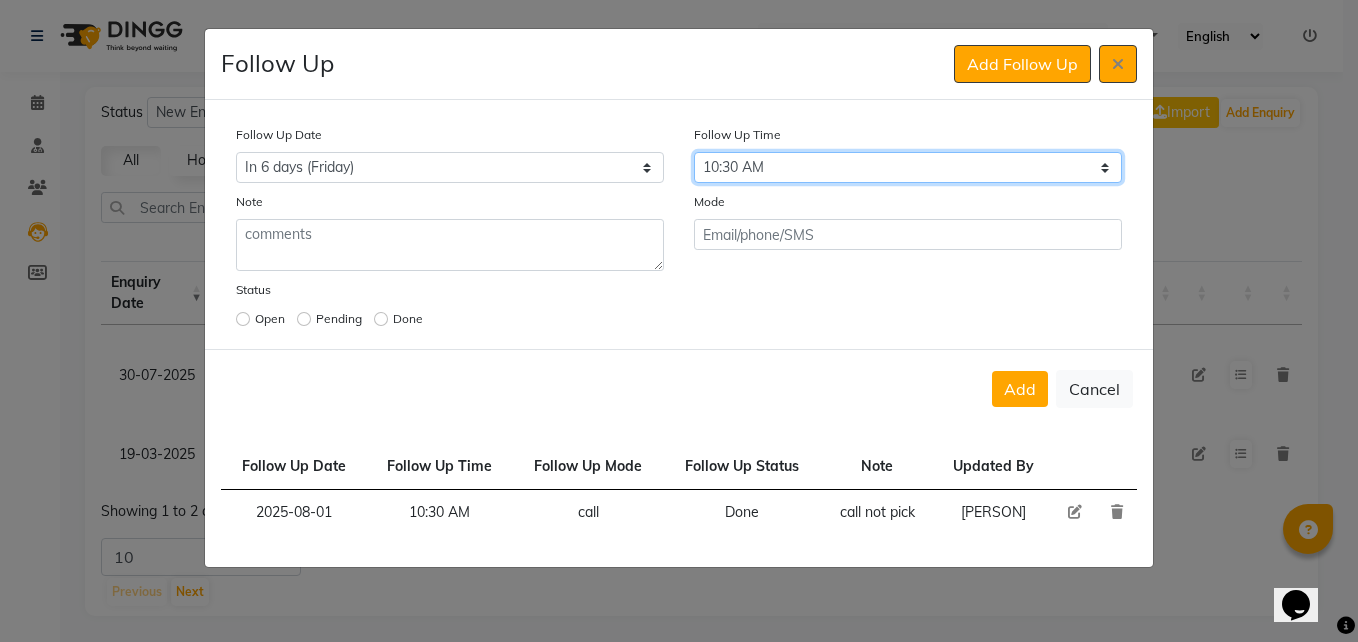 click on "Select 07:00 AM 07:15 AM 07:30 AM 07:45 AM 08:00 AM 08:15 AM 08:30 AM 08:45 AM 09:00 AM 09:15 AM 09:30 AM 09:45 AM 10:00 AM 10:15 AM 10:30 AM 10:45 AM 11:00 AM 11:15 AM 11:30 AM 11:45 AM 12:00 PM 12:15 PM 12:30 PM 12:45 PM 01:00 PM 01:15 PM 01:30 PM 01:45 PM 02:00 PM 02:15 PM 02:30 PM 02:45 PM 03:00 PM 03:15 PM 03:30 PM 03:45 PM 04:00 PM 04:15 PM 04:30 PM 04:45 PM 05:00 PM 05:15 PM 05:30 PM 05:45 PM 06:00 PM 06:15 PM 06:30 PM 06:45 PM 07:00 PM 07:15 PM 07:30 PM 07:45 PM 08:00 PM 08:15 PM 08:30 PM 08:45 PM 09:00 PM 09:15 PM 09:30 PM 09:45 PM 10:00 PM" at bounding box center (908, 167) 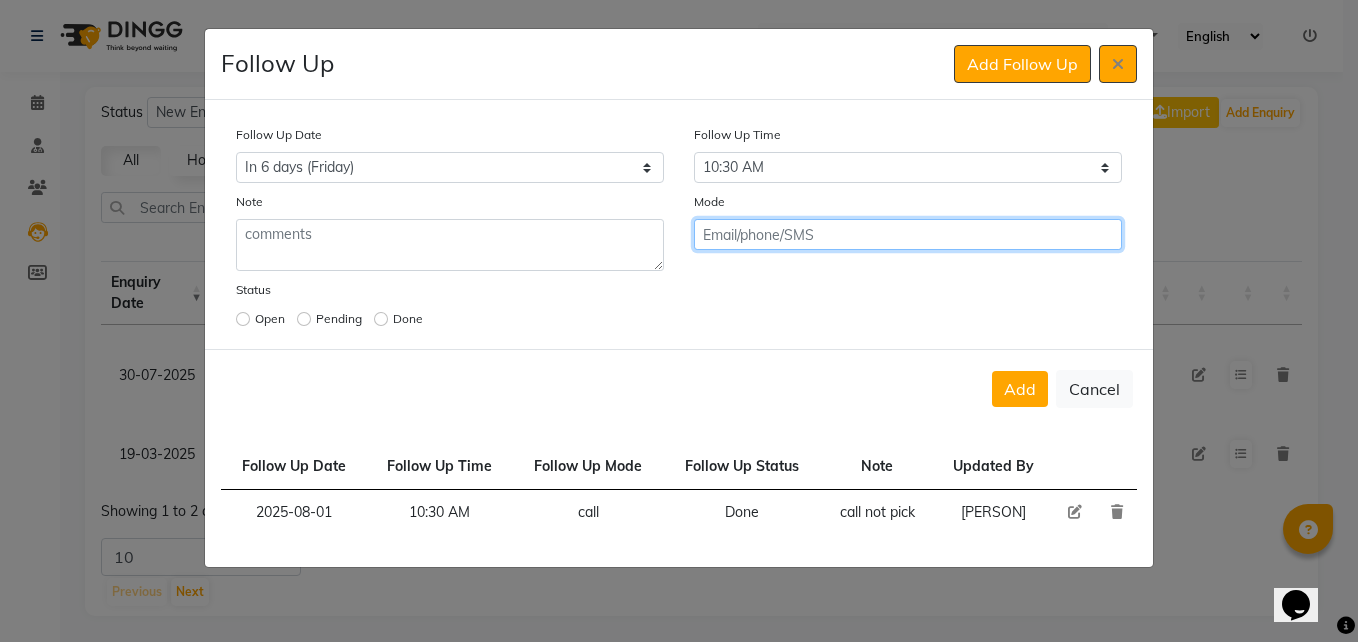 click 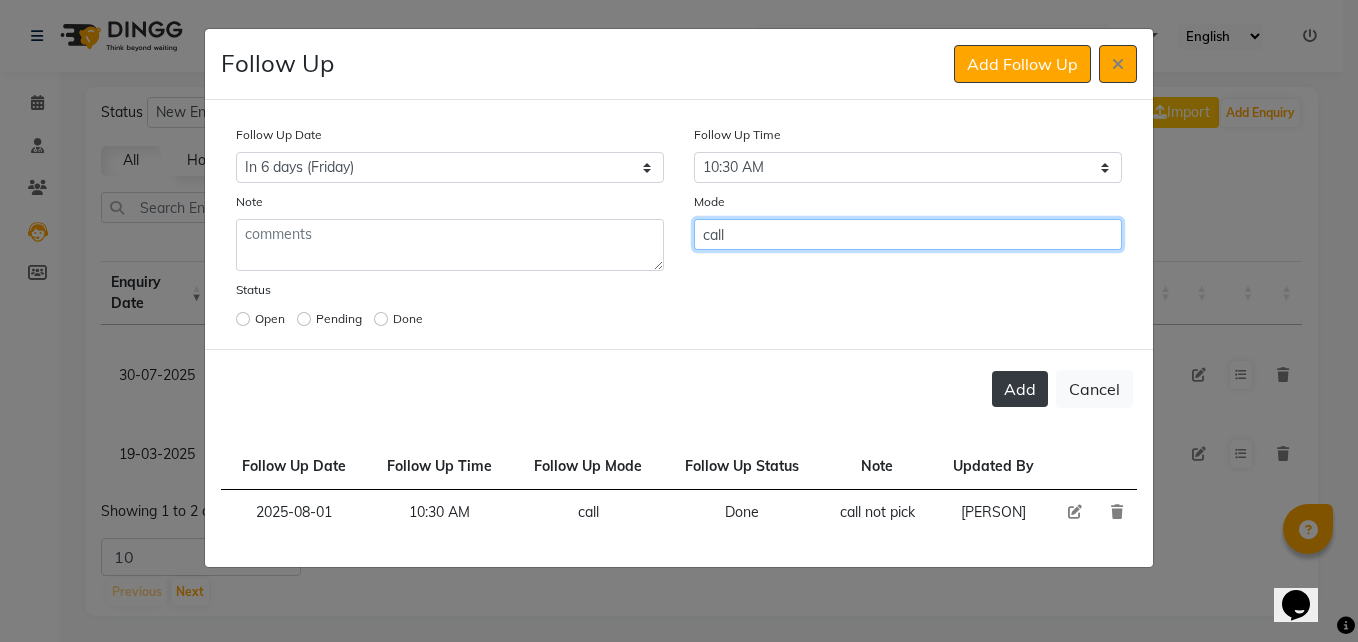 type on "call" 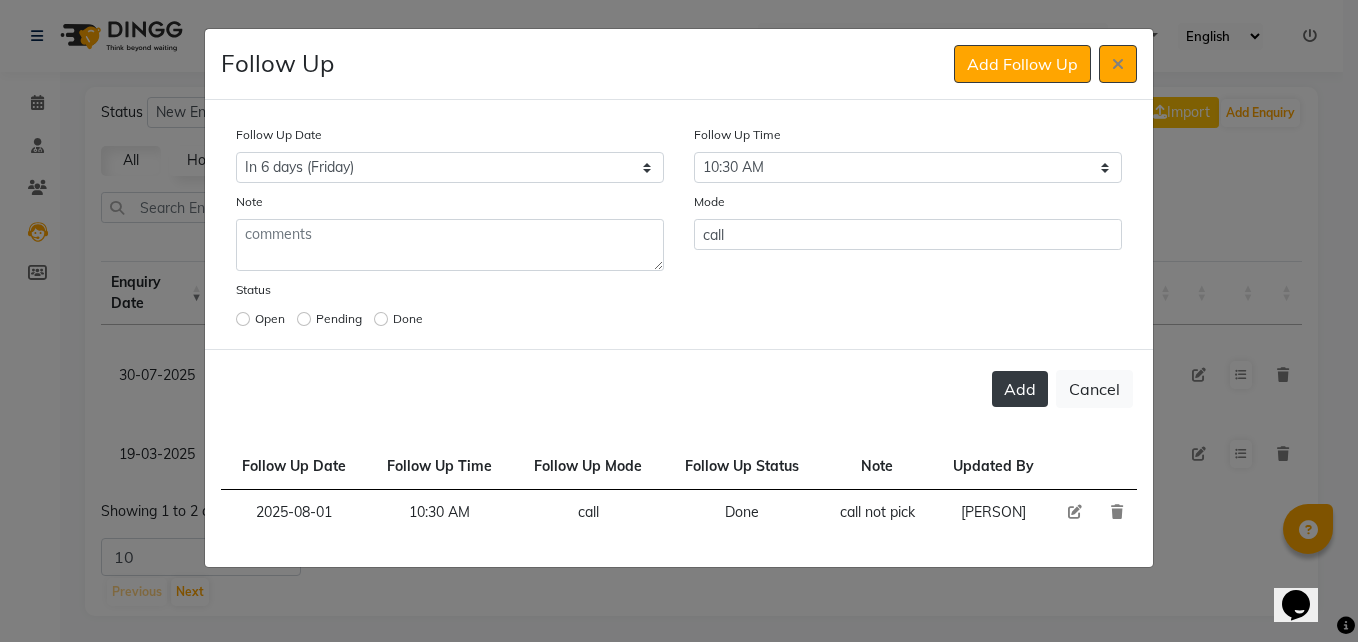 click on "Add" 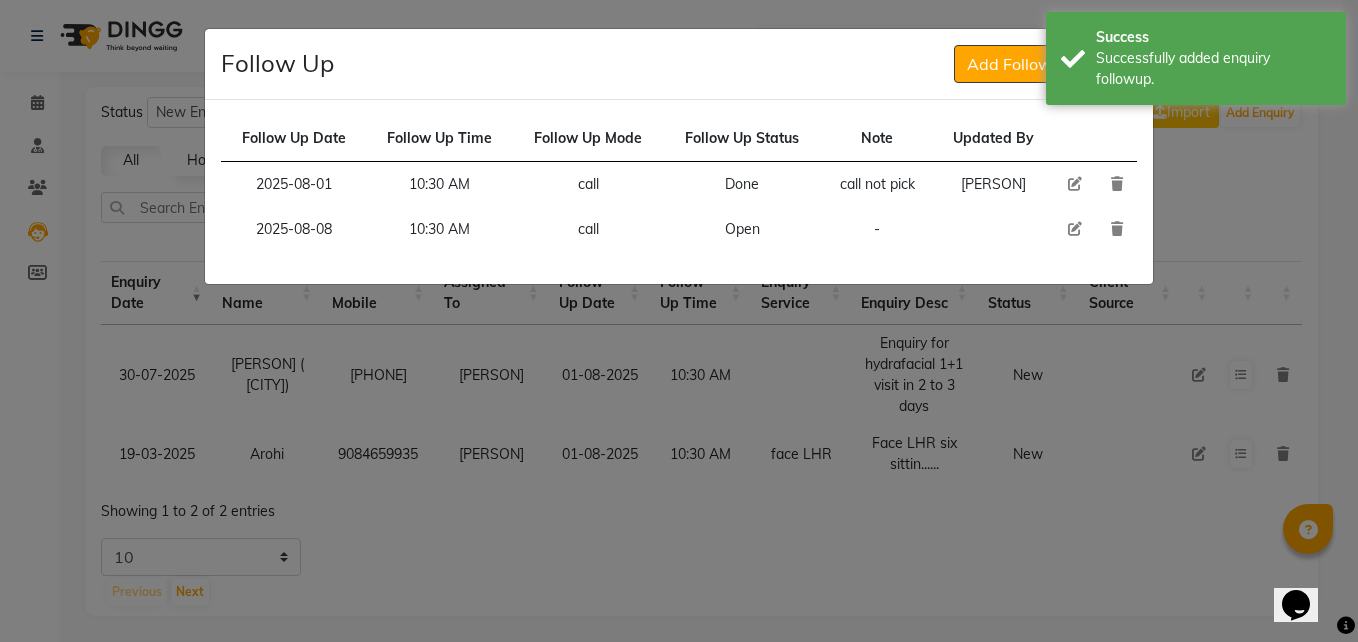 click 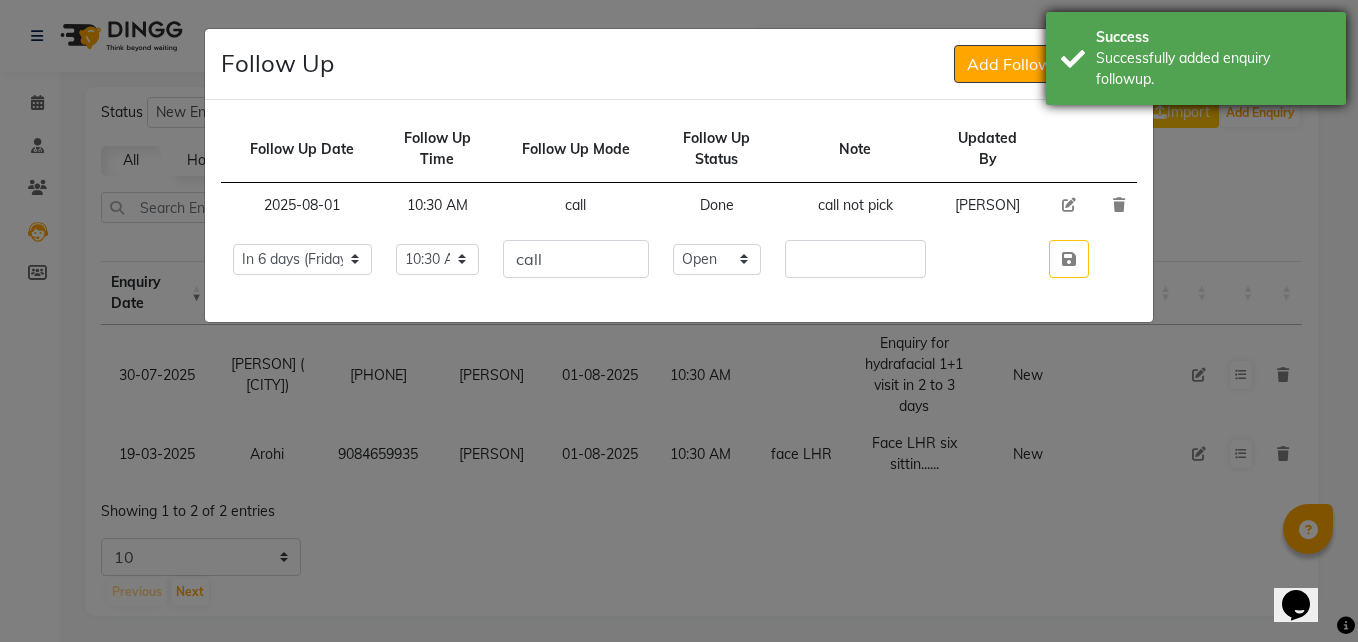 click on "Successfully added enquiry followup." at bounding box center [1213, 69] 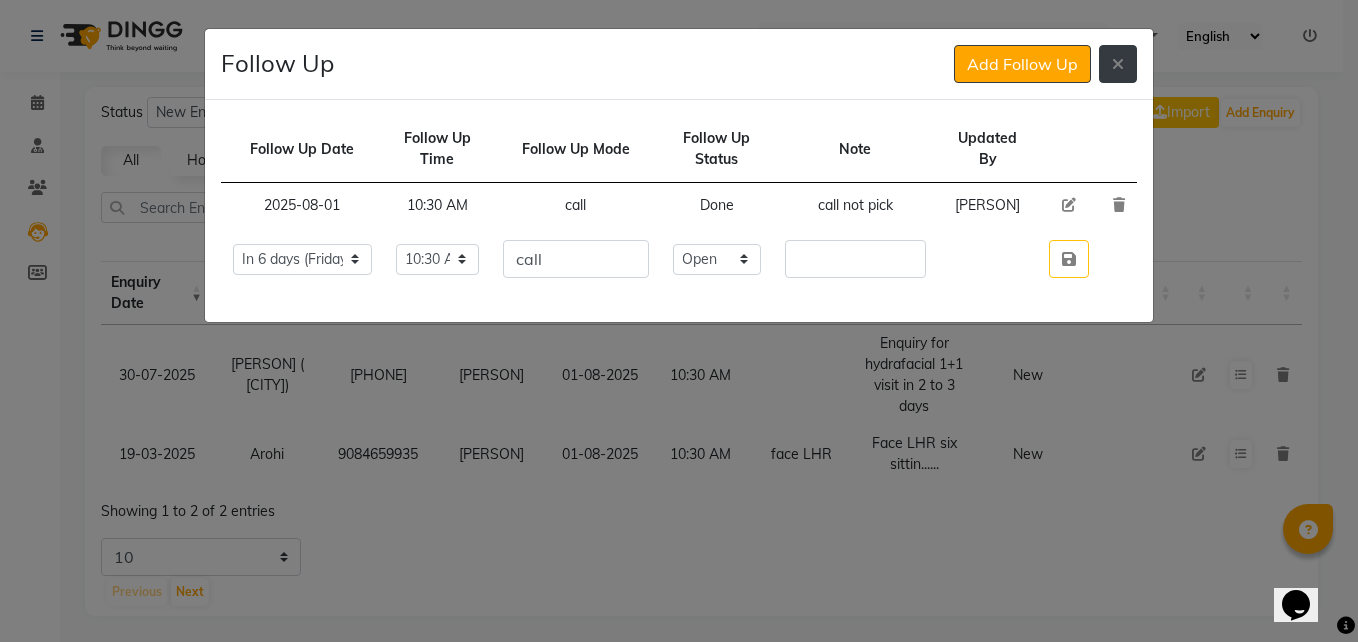 click 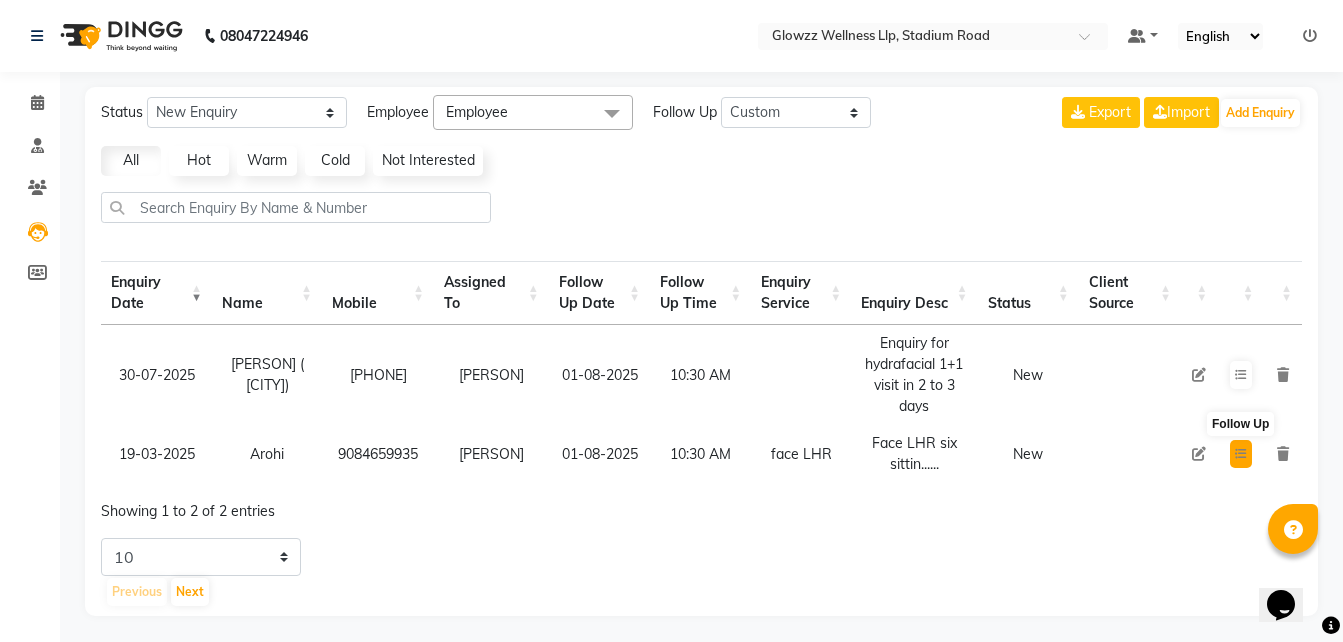 click at bounding box center (1241, 454) 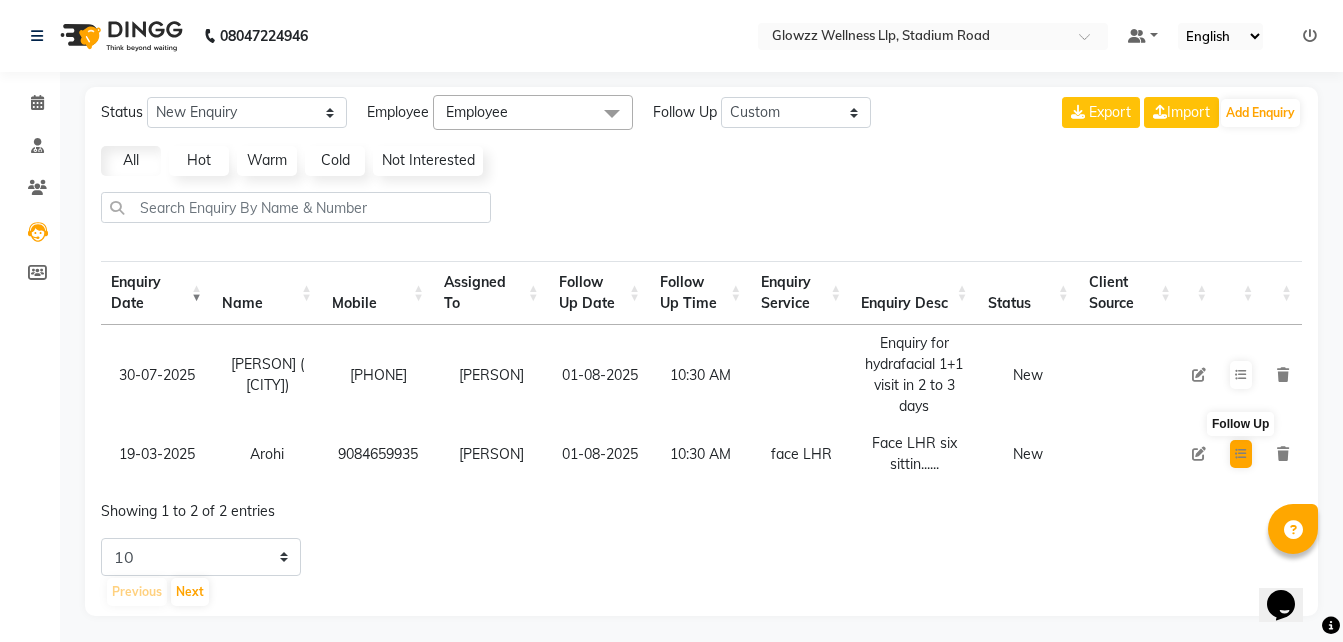 select on "2025-08-08" 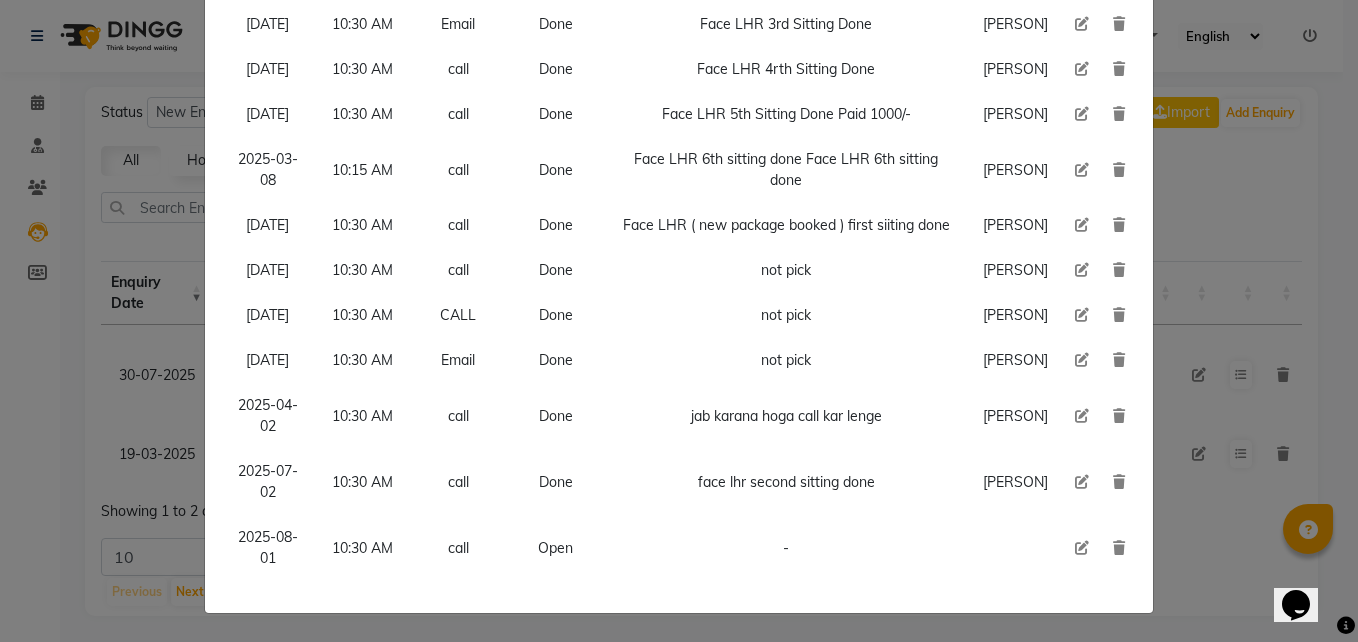 scroll, scrollTop: 613, scrollLeft: 0, axis: vertical 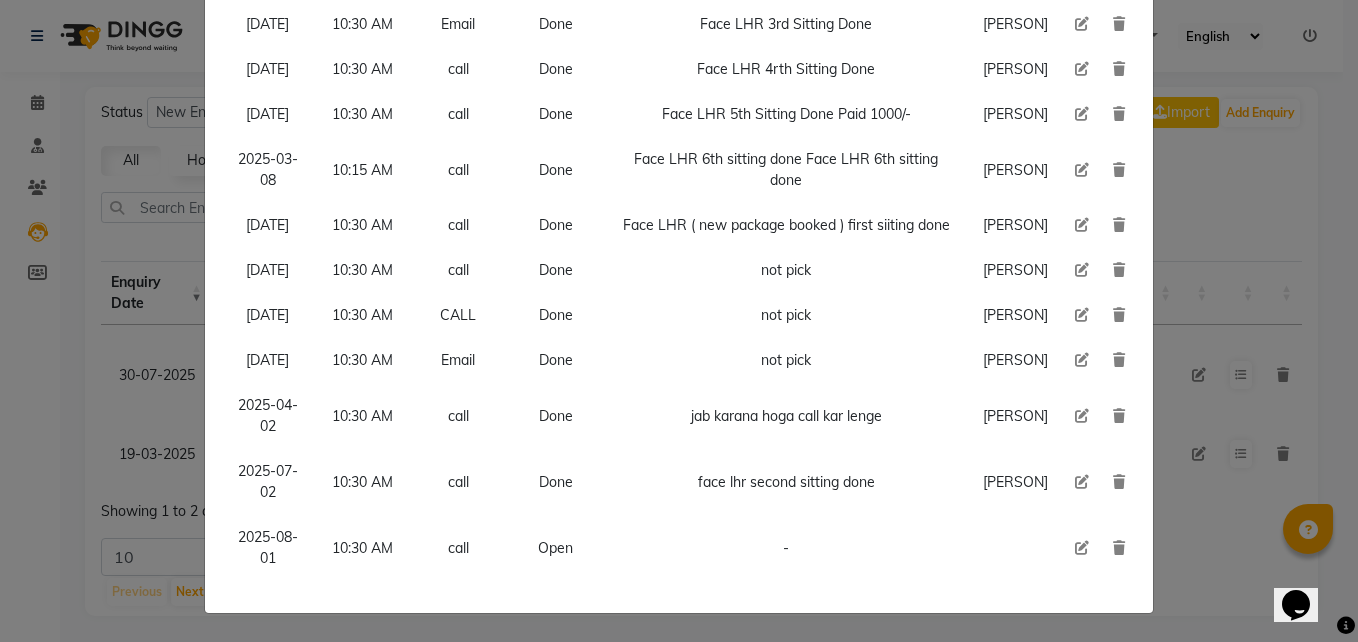 click 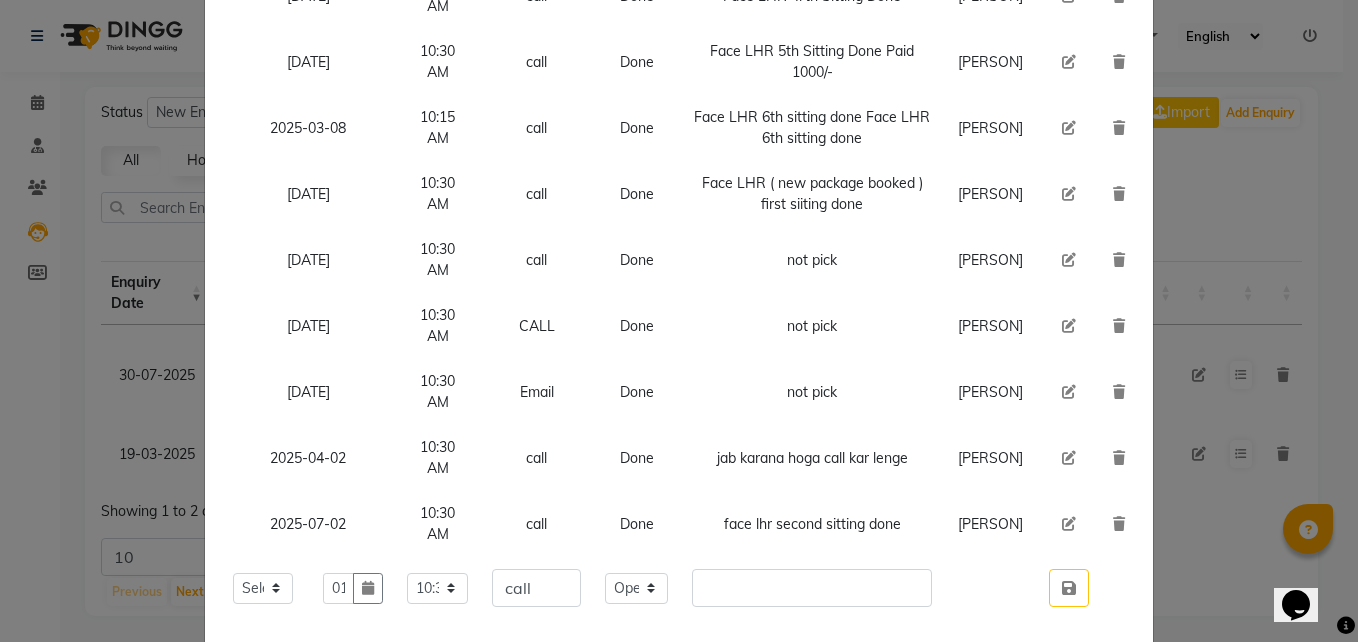 scroll, scrollTop: 651, scrollLeft: 0, axis: vertical 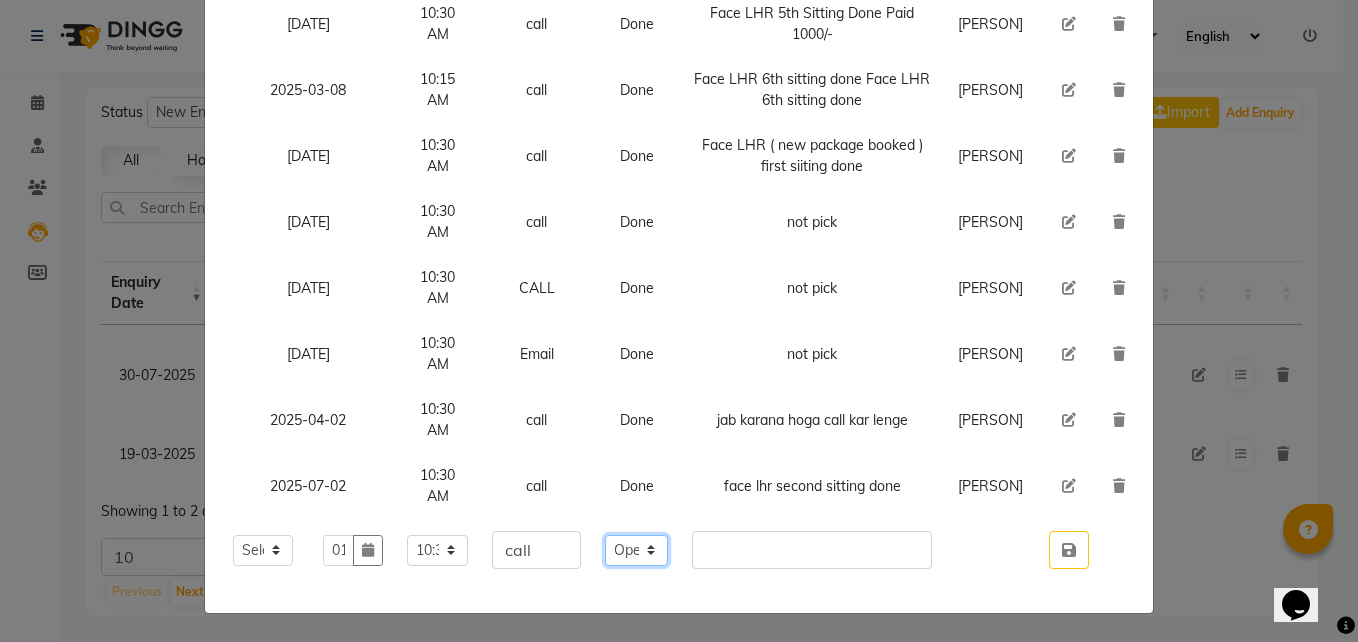click on "Select Open Pending Done" 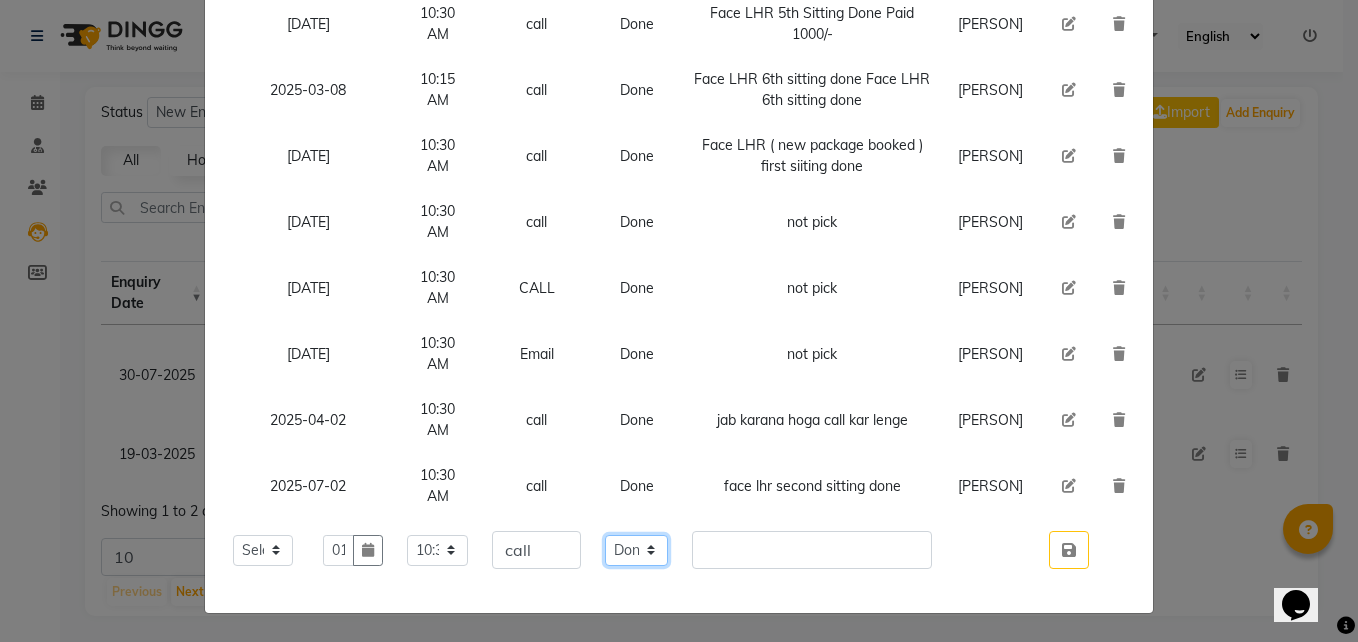 click on "Select Open Pending Done" 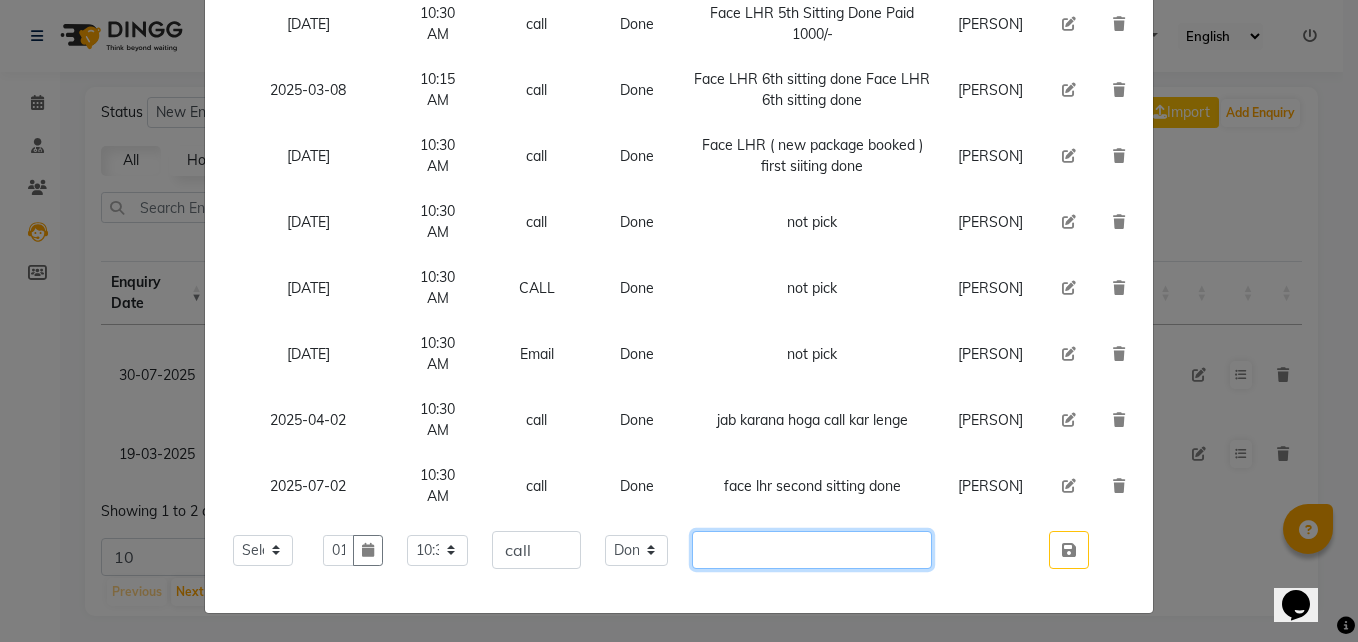 click 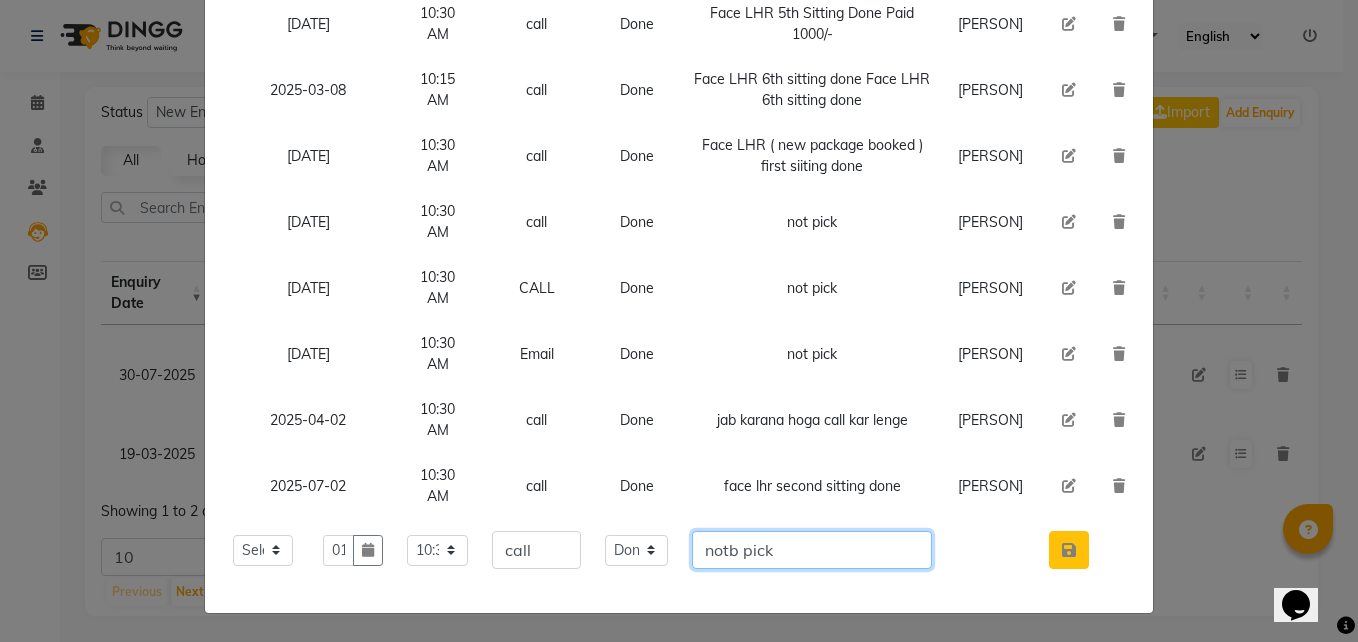 type on "notb pick" 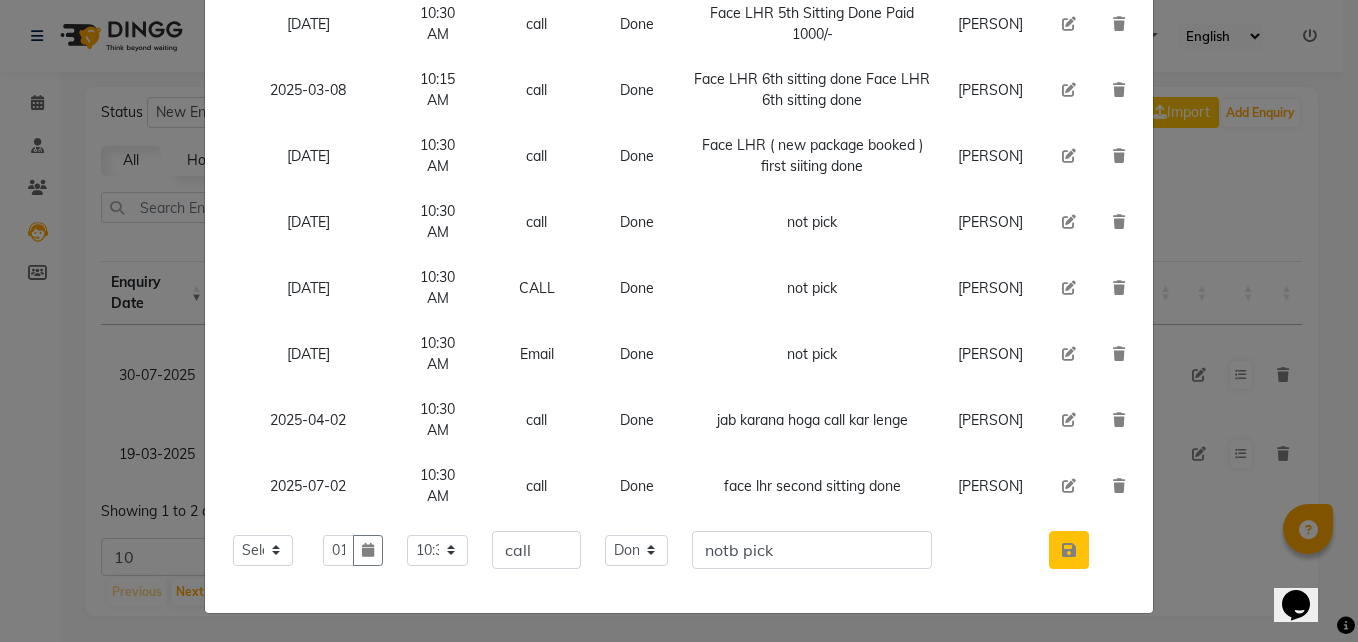 click 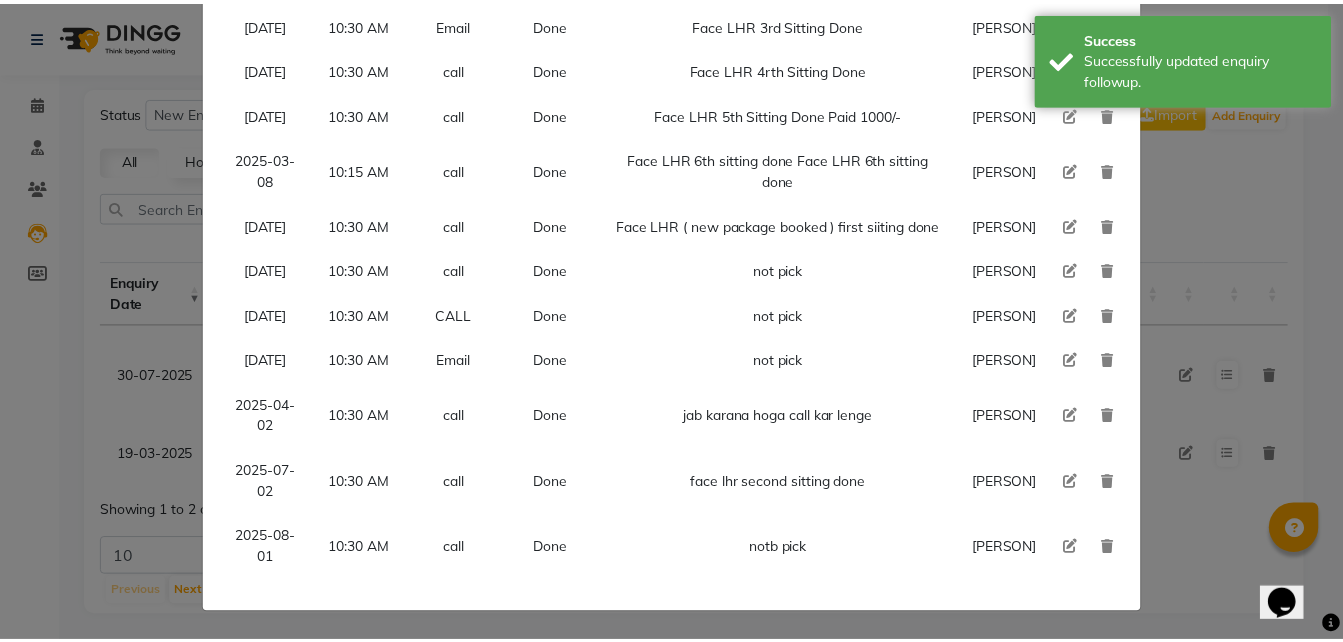 scroll, scrollTop: 0, scrollLeft: 0, axis: both 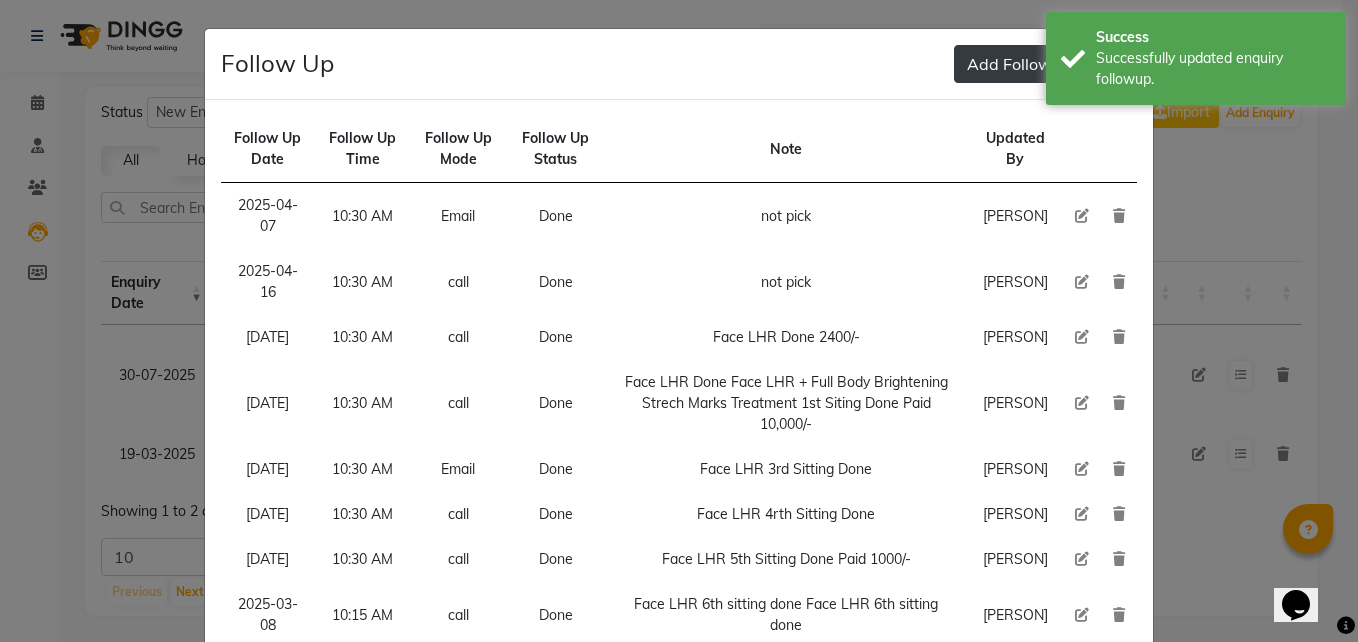 click on "Add Follow Up" 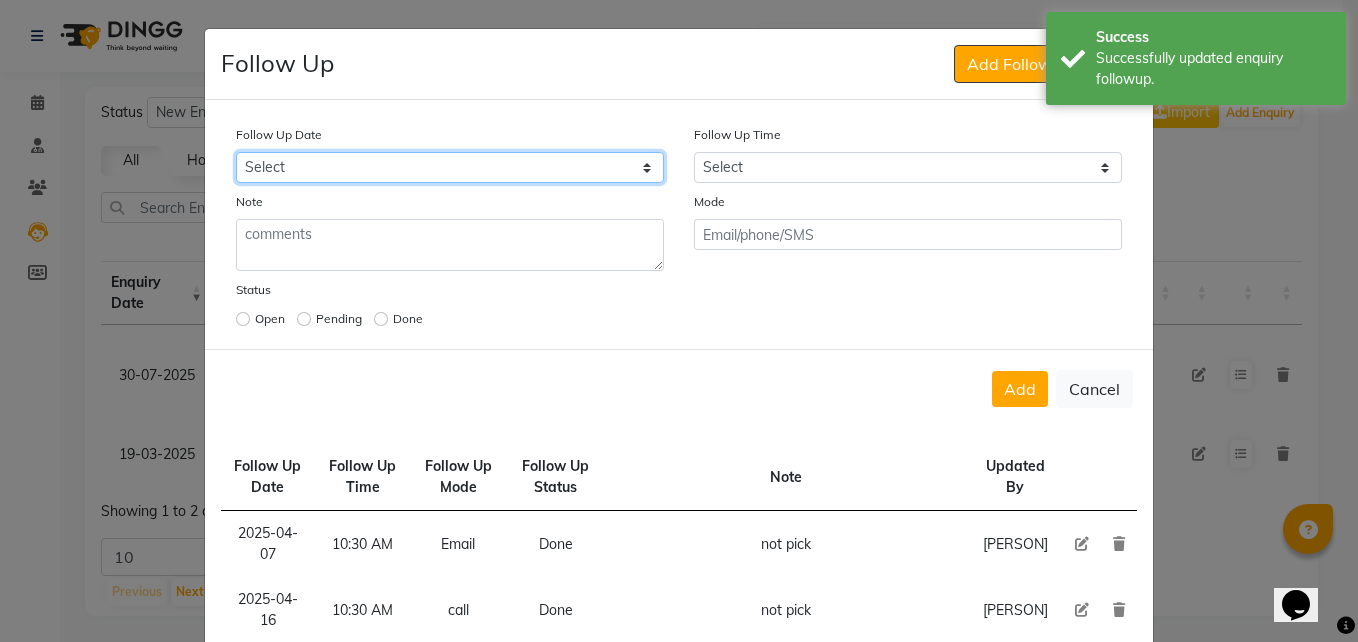 click on "Select Today Tomorrow In 2 days (Monday) In 3 days (Tuesday) In 4 days (Wednesday) In 5 days (Thursday) In 6 days (Friday) In 1 Week (2025-08-09) In 2 Week (2025-08-16) In 1 Month (2025-09-02) In 2 Month (2025-10-02) In 3 Month (2025-11-02)  Custom Date" at bounding box center (450, 167) 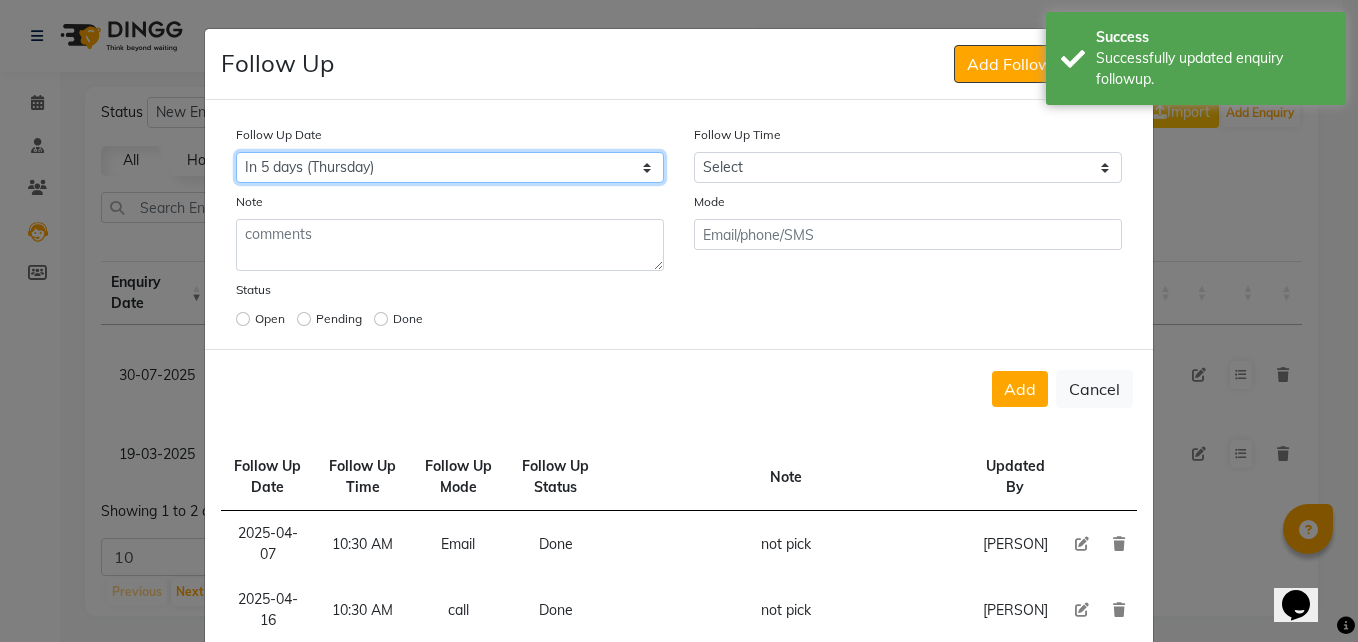 click on "Select Today Tomorrow In 2 days (Monday) In 3 days (Tuesday) In 4 days (Wednesday) In 5 days (Thursday) In 6 days (Friday) In 1 Week (2025-08-09) In 2 Week (2025-08-16) In 1 Month (2025-09-02) In 2 Month (2025-10-02) In 3 Month (2025-11-02)  Custom Date" at bounding box center (450, 167) 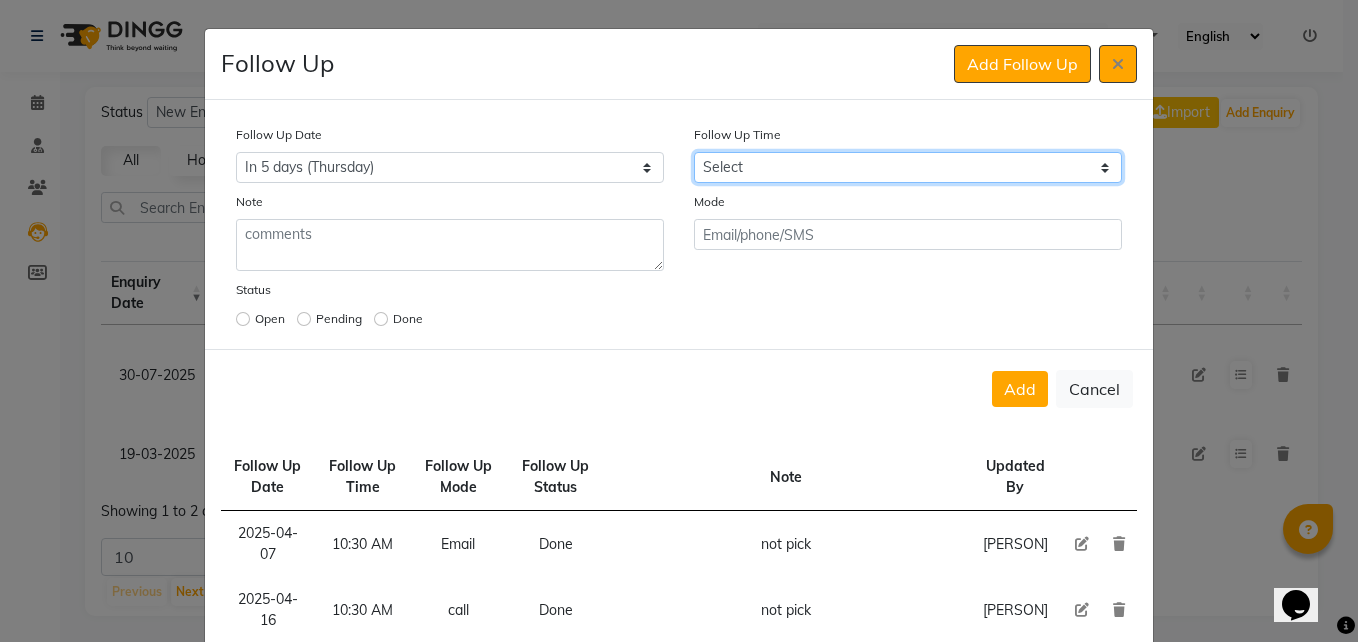 click on "Select 07:00 AM 07:15 AM 07:30 AM 07:45 AM 08:00 AM 08:15 AM 08:30 AM 08:45 AM 09:00 AM 09:15 AM 09:30 AM 09:45 AM 10:00 AM 10:15 AM 10:30 AM 10:45 AM 11:00 AM 11:15 AM 11:30 AM 11:45 AM 12:00 PM 12:15 PM 12:30 PM 12:45 PM 01:00 PM 01:15 PM 01:30 PM 01:45 PM 02:00 PM 02:15 PM 02:30 PM 02:45 PM 03:00 PM 03:15 PM 03:30 PM 03:45 PM 04:00 PM 04:15 PM 04:30 PM 04:45 PM 05:00 PM 05:15 PM 05:30 PM 05:45 PM 06:00 PM 06:15 PM 06:30 PM 06:45 PM 07:00 PM 07:15 PM 07:30 PM 07:45 PM 08:00 PM 08:15 PM 08:30 PM 08:45 PM 09:00 PM 09:15 PM 09:30 PM 09:45 PM 10:00 PM" at bounding box center (908, 167) 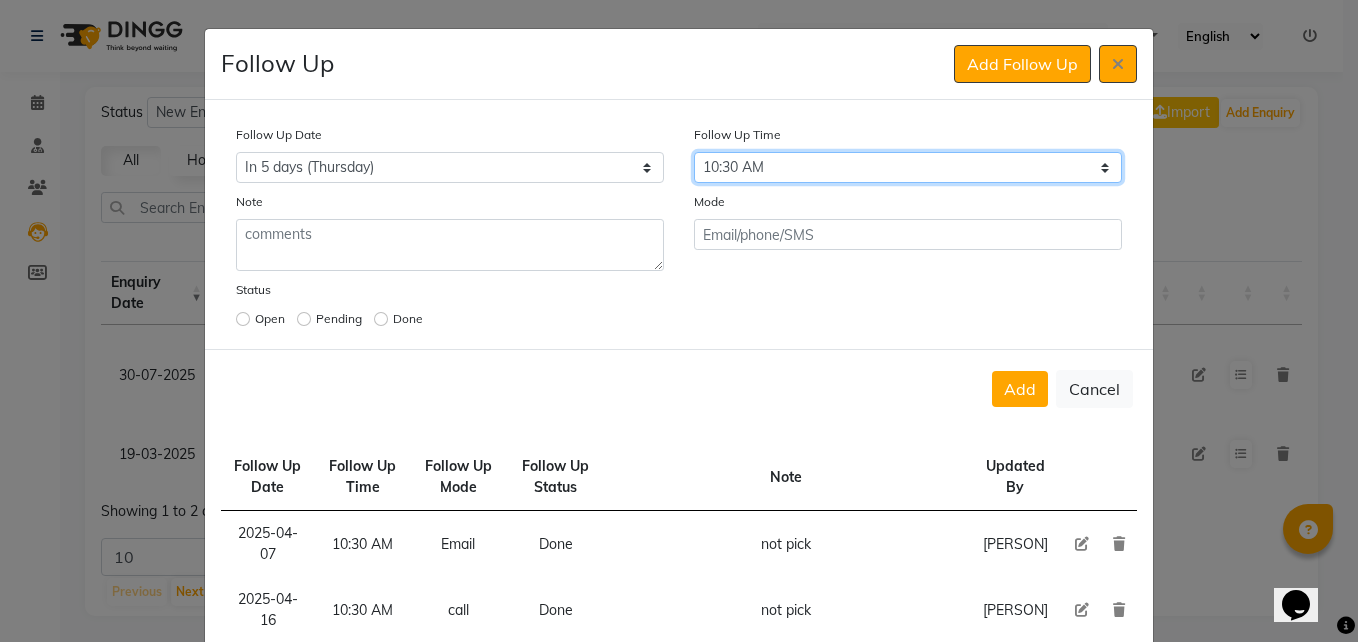 click on "Select 07:00 AM 07:15 AM 07:30 AM 07:45 AM 08:00 AM 08:15 AM 08:30 AM 08:45 AM 09:00 AM 09:15 AM 09:30 AM 09:45 AM 10:00 AM 10:15 AM 10:30 AM 10:45 AM 11:00 AM 11:15 AM 11:30 AM 11:45 AM 12:00 PM 12:15 PM 12:30 PM 12:45 PM 01:00 PM 01:15 PM 01:30 PM 01:45 PM 02:00 PM 02:15 PM 02:30 PM 02:45 PM 03:00 PM 03:15 PM 03:30 PM 03:45 PM 04:00 PM 04:15 PM 04:30 PM 04:45 PM 05:00 PM 05:15 PM 05:30 PM 05:45 PM 06:00 PM 06:15 PM 06:30 PM 06:45 PM 07:00 PM 07:15 PM 07:30 PM 07:45 PM 08:00 PM 08:15 PM 08:30 PM 08:45 PM 09:00 PM 09:15 PM 09:30 PM 09:45 PM 10:00 PM" at bounding box center (908, 167) 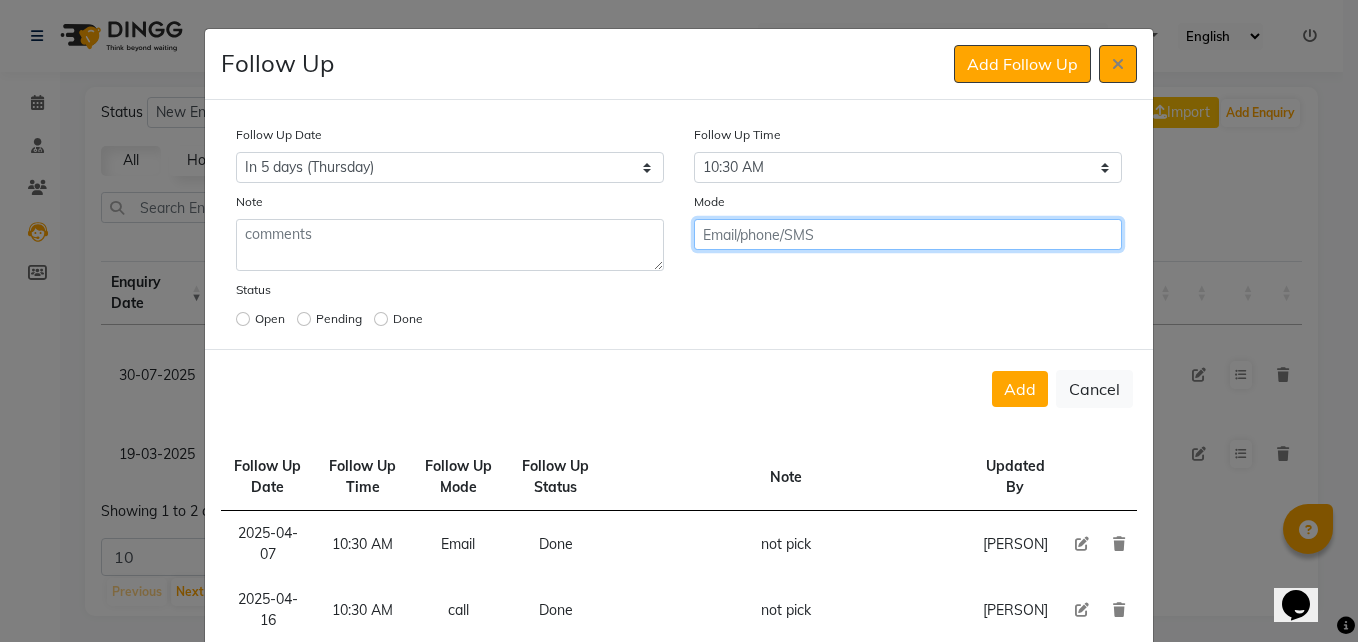 click 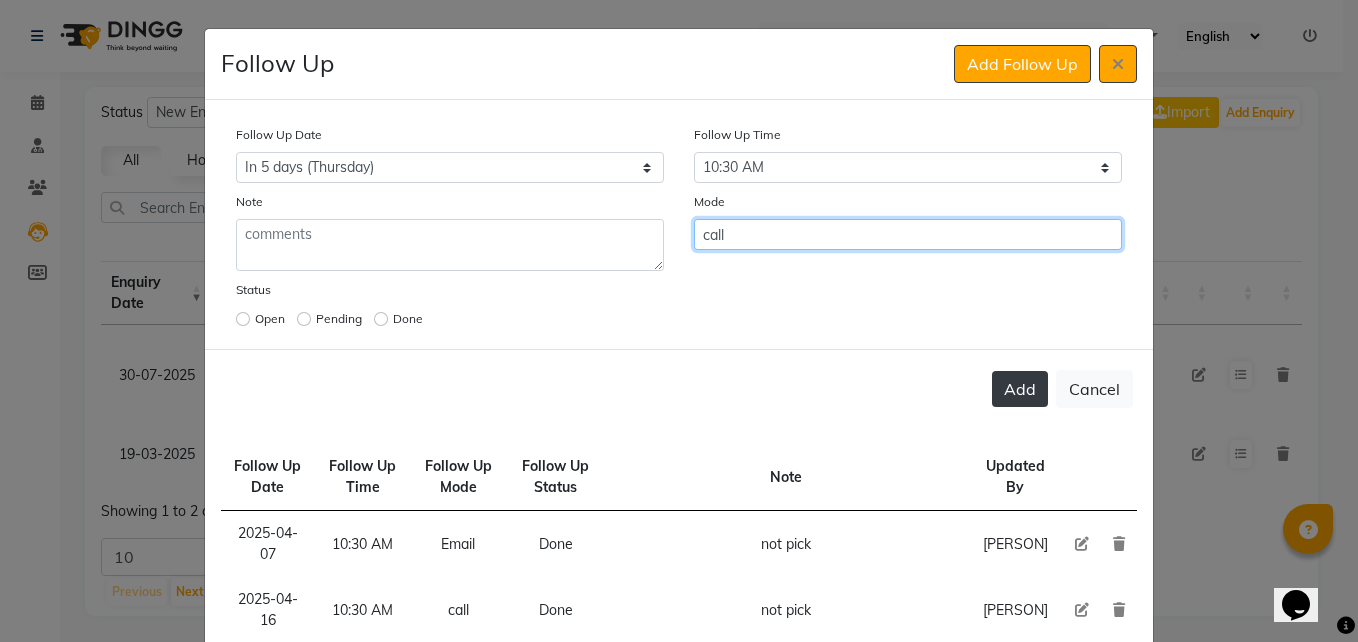 type on "call" 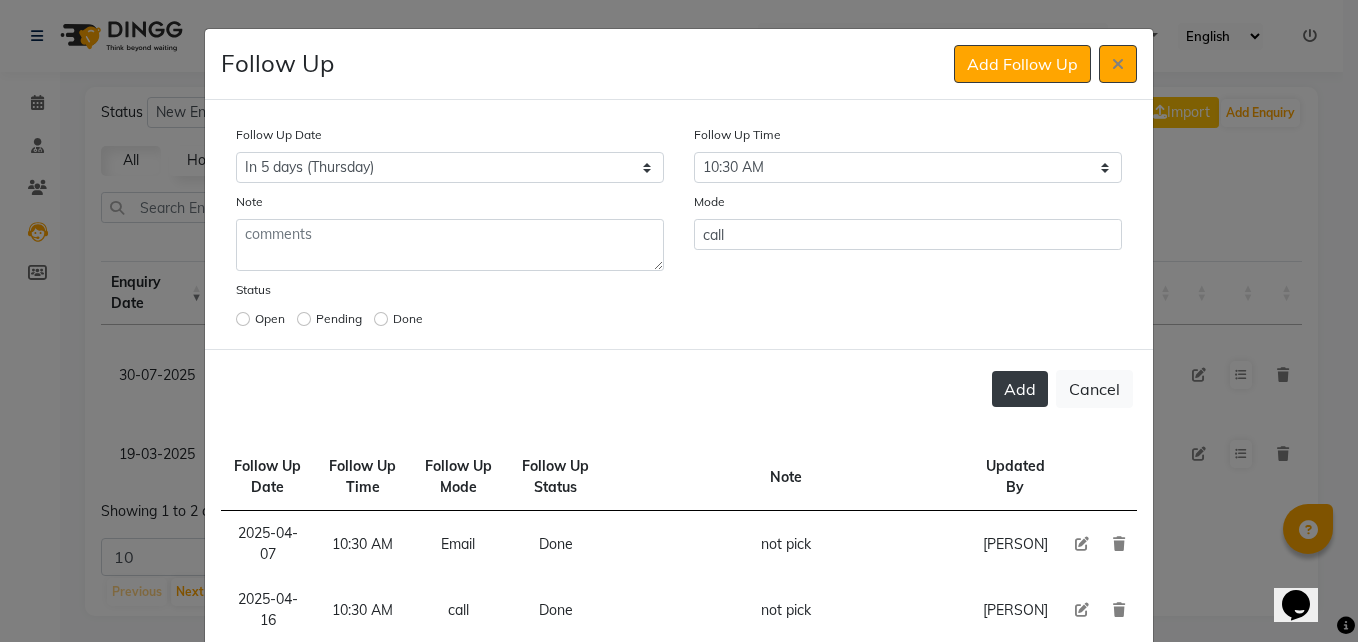 click on "Add" 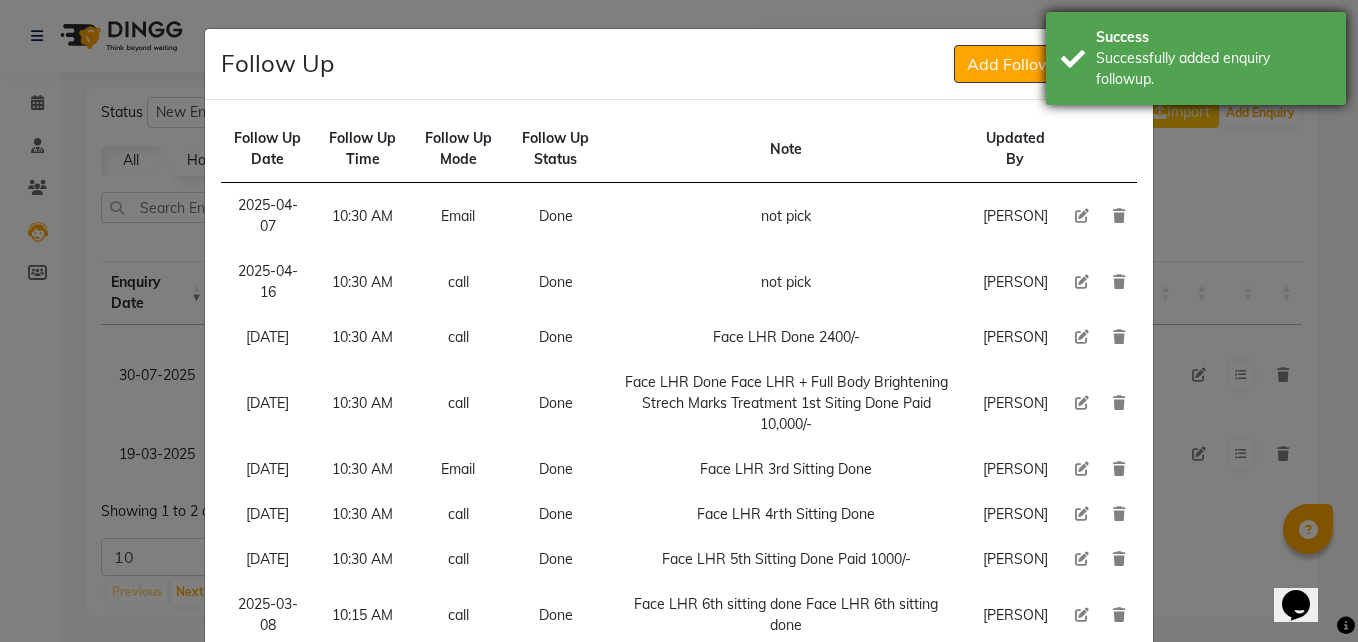 click on "Successfully added enquiry followup." at bounding box center (1213, 69) 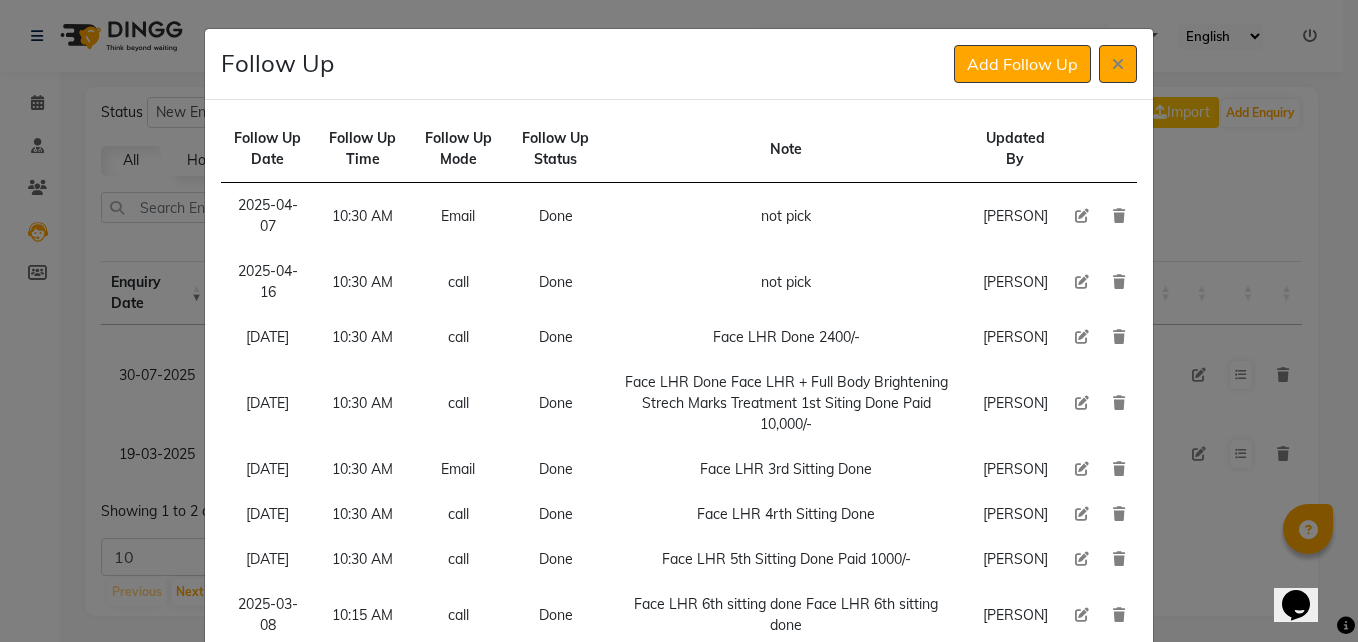 click 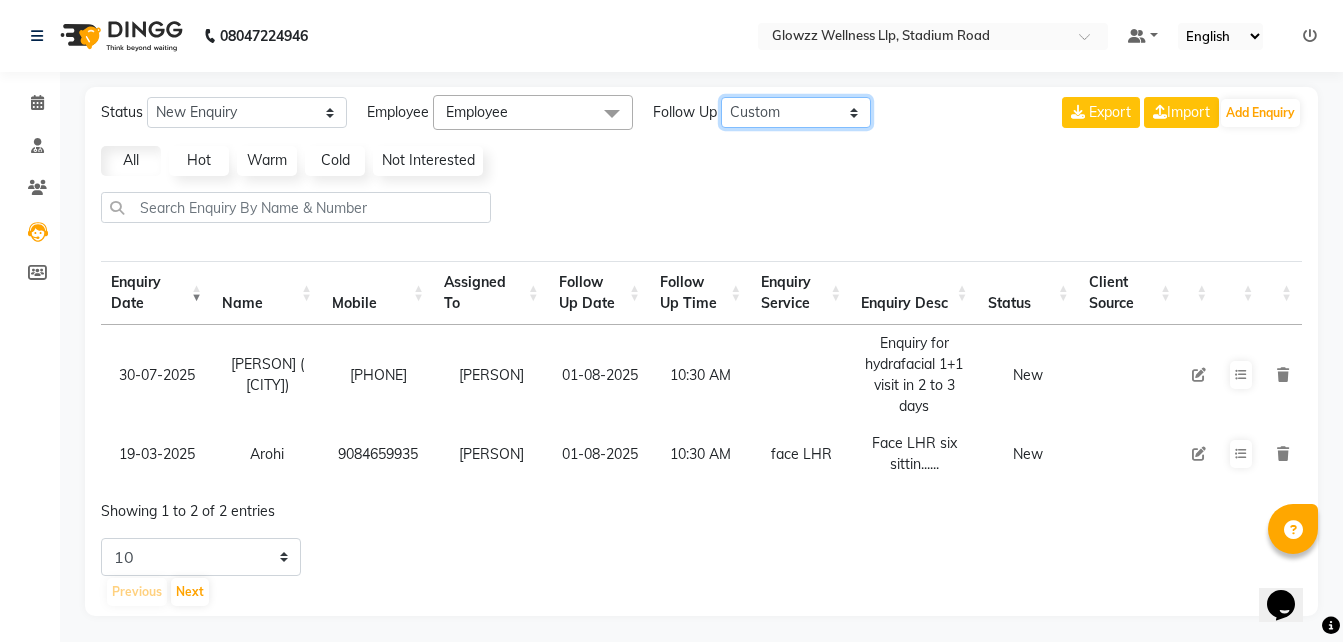click on "All Today Tomorrow This Week This Month Custom" 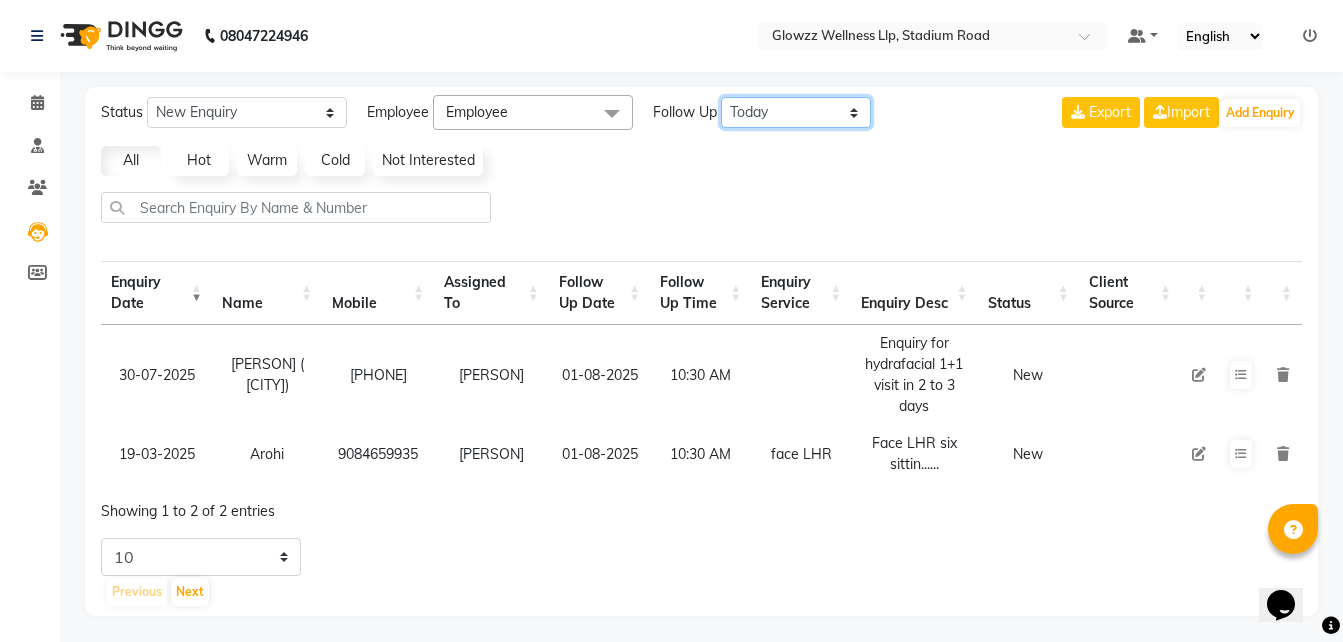 click on "All Today Tomorrow This Week This Month Custom" 